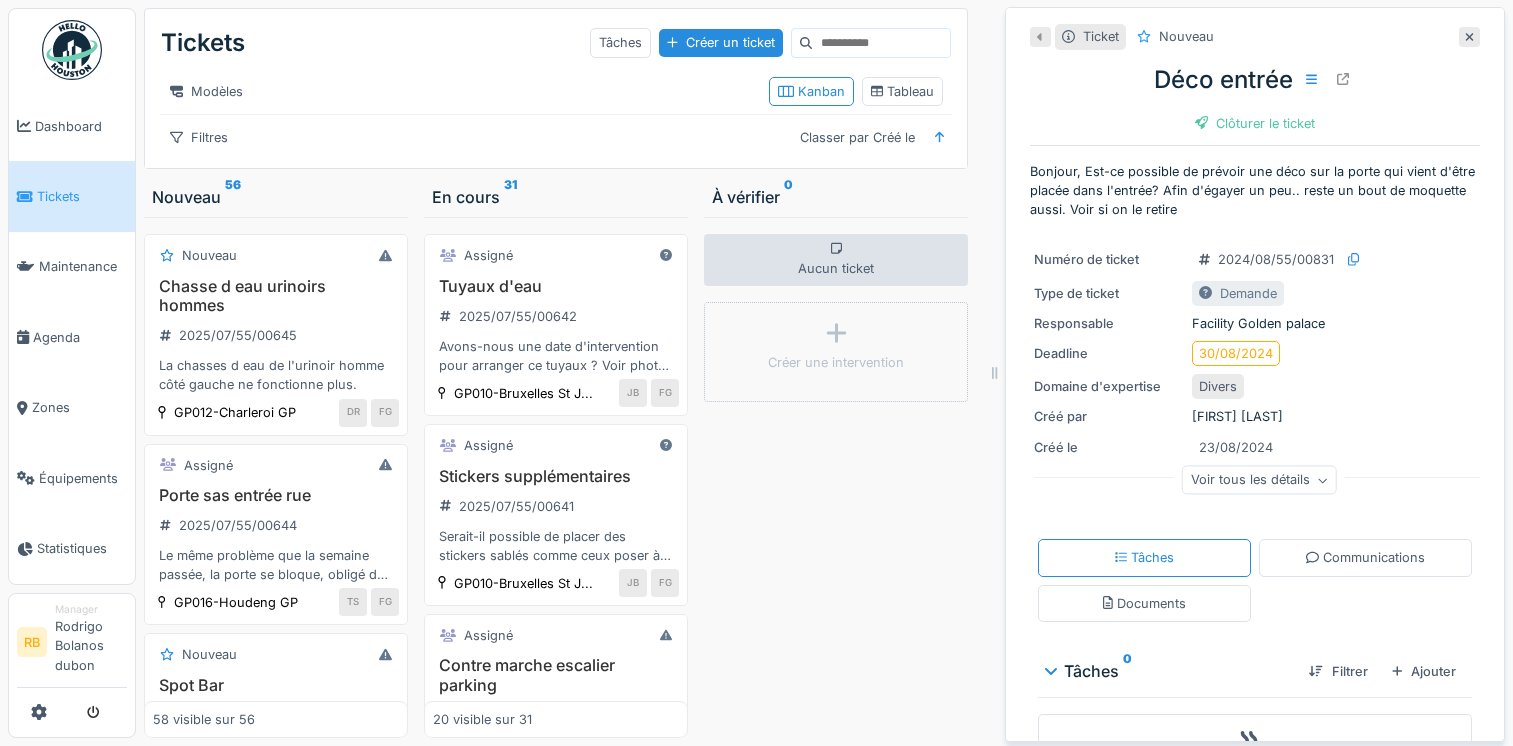 scroll, scrollTop: 15, scrollLeft: 0, axis: vertical 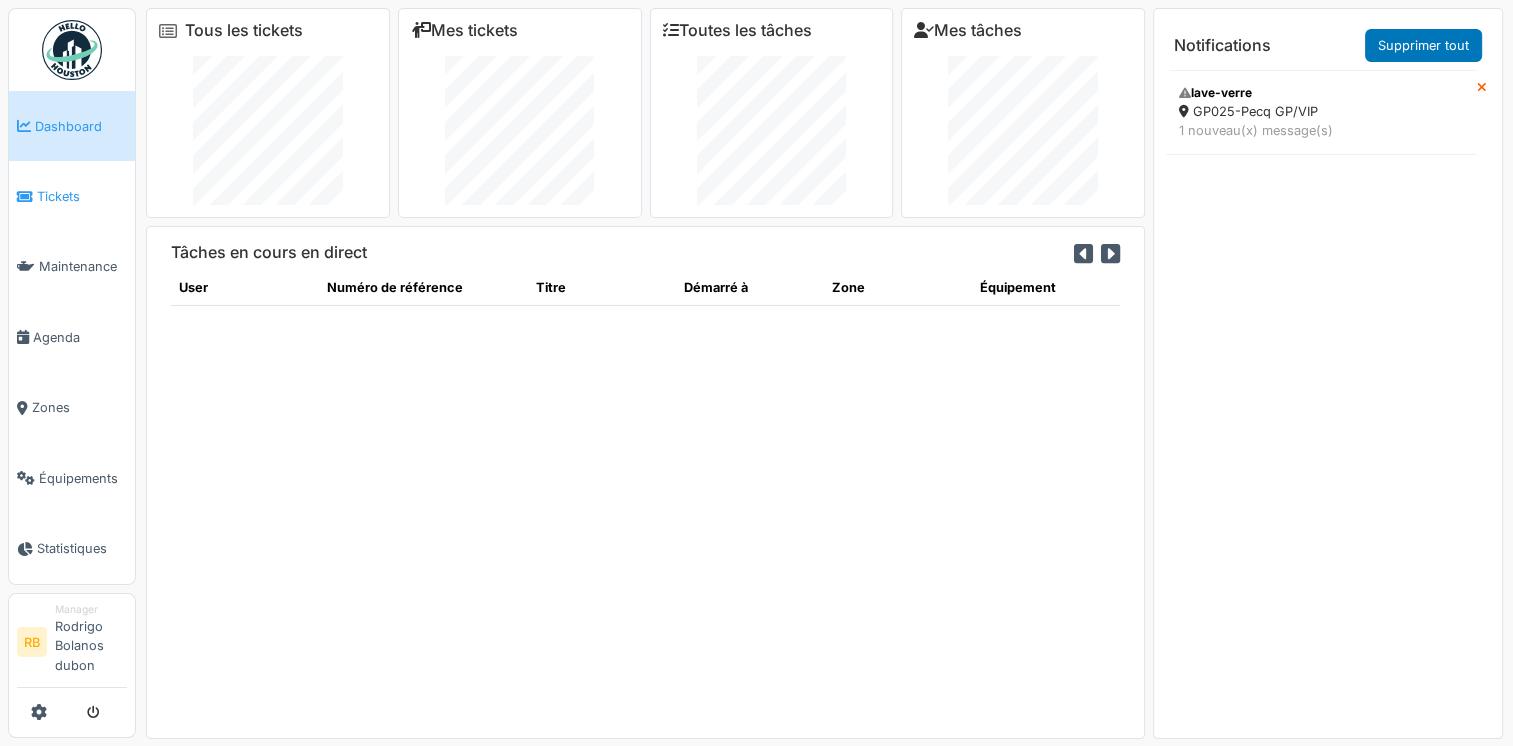 click on "Tickets" at bounding box center [72, 196] 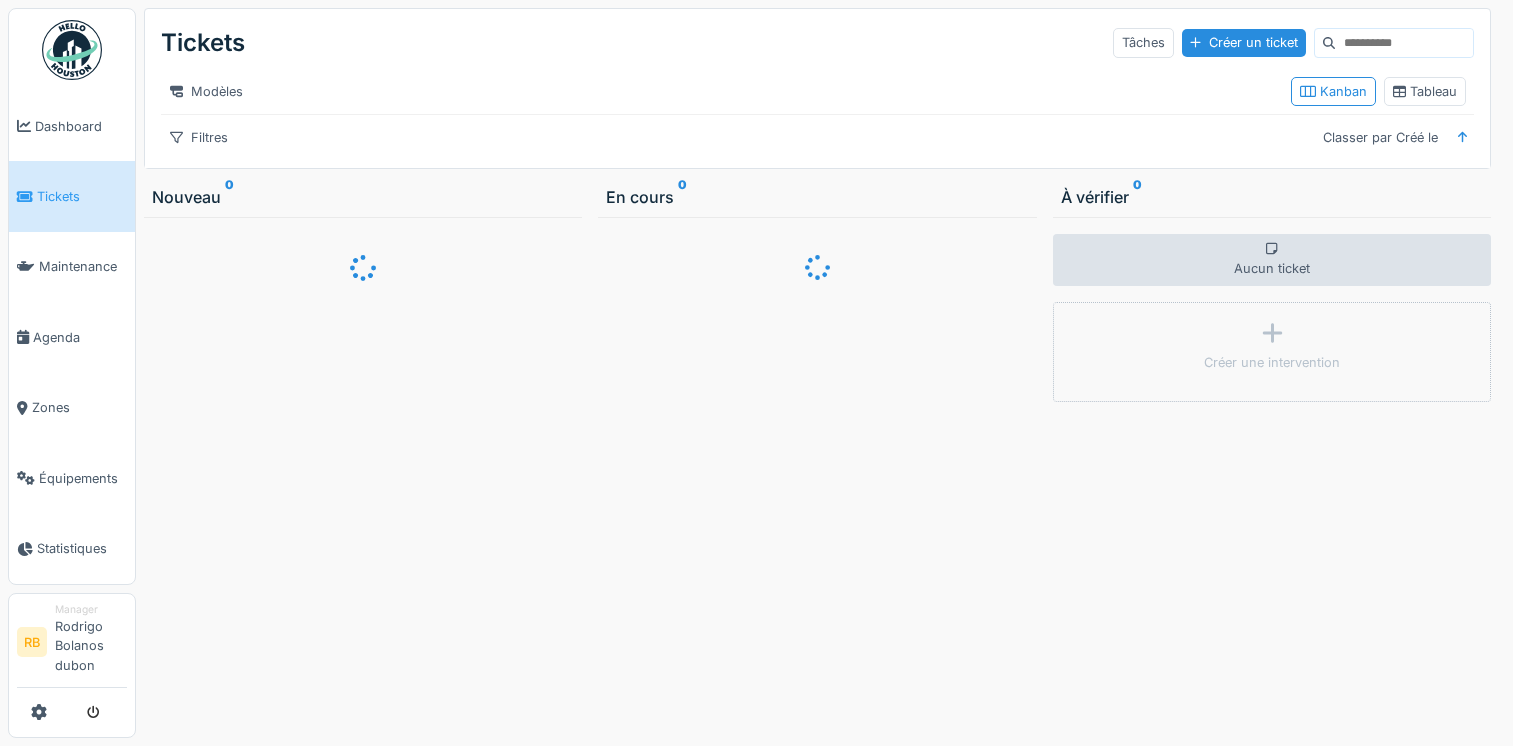 scroll, scrollTop: 0, scrollLeft: 0, axis: both 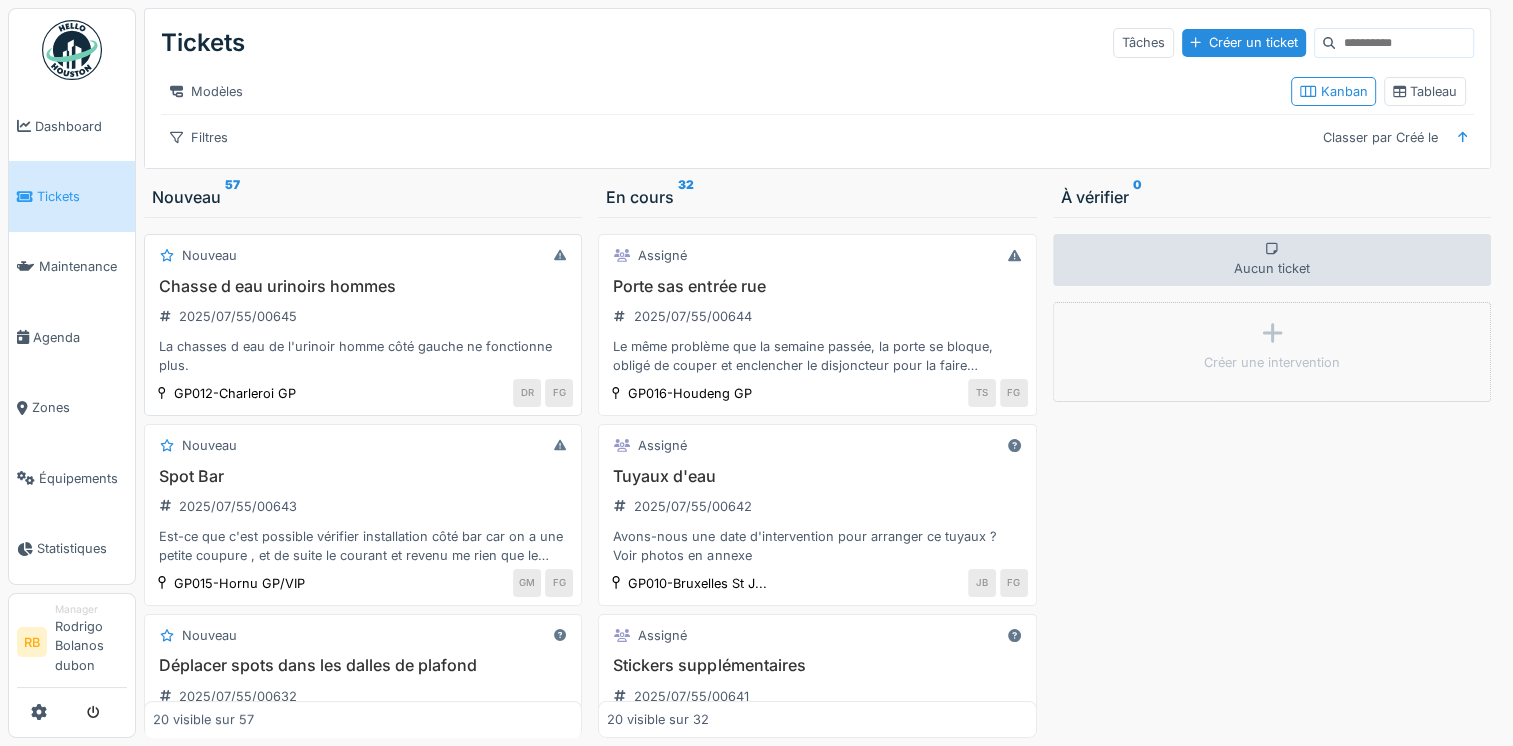 click on "Chasse d eau urinoirs hommes" at bounding box center (363, 286) 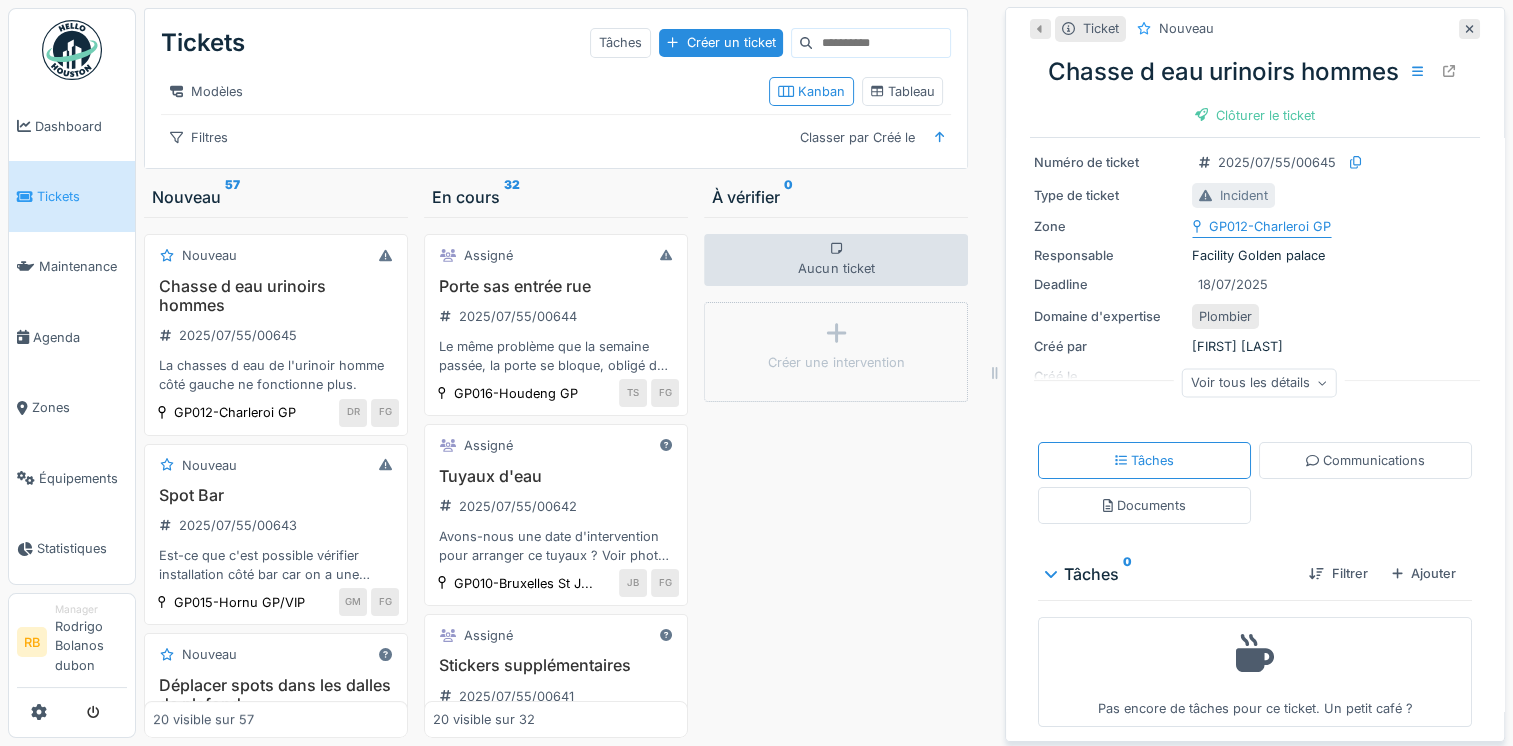 scroll, scrollTop: 69, scrollLeft: 0, axis: vertical 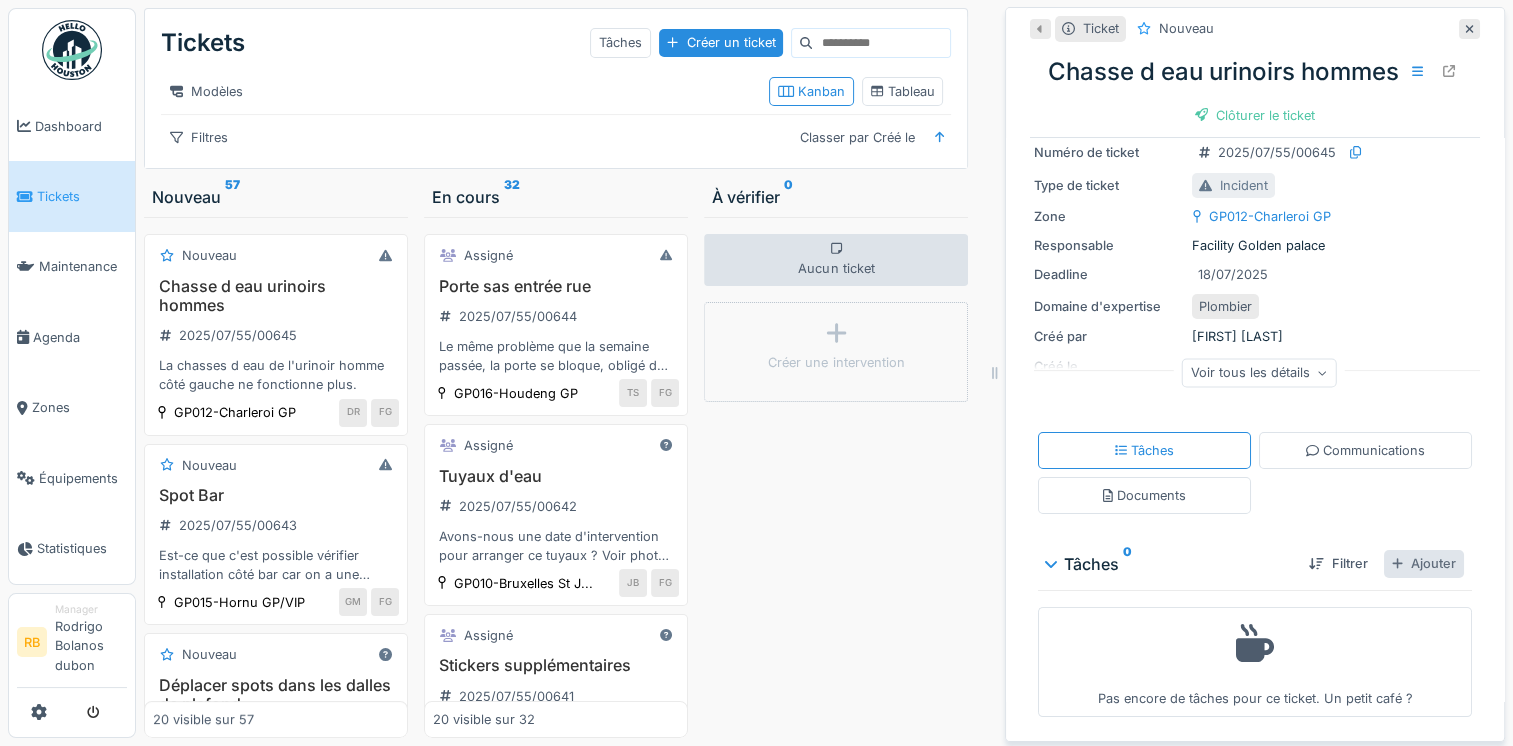 click on "Ajouter" at bounding box center [1424, 563] 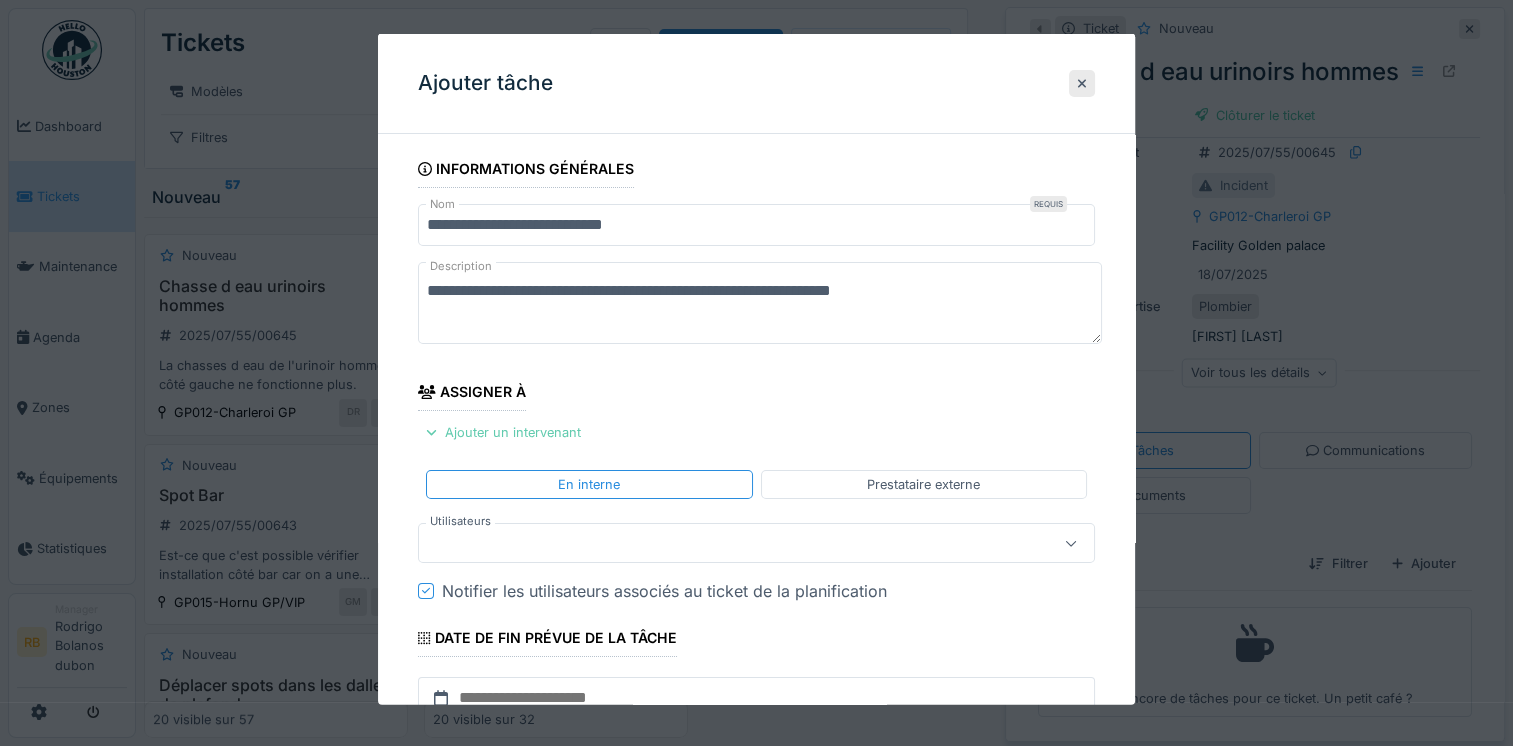 click on "Ajouter un intervenant" at bounding box center (503, 432) 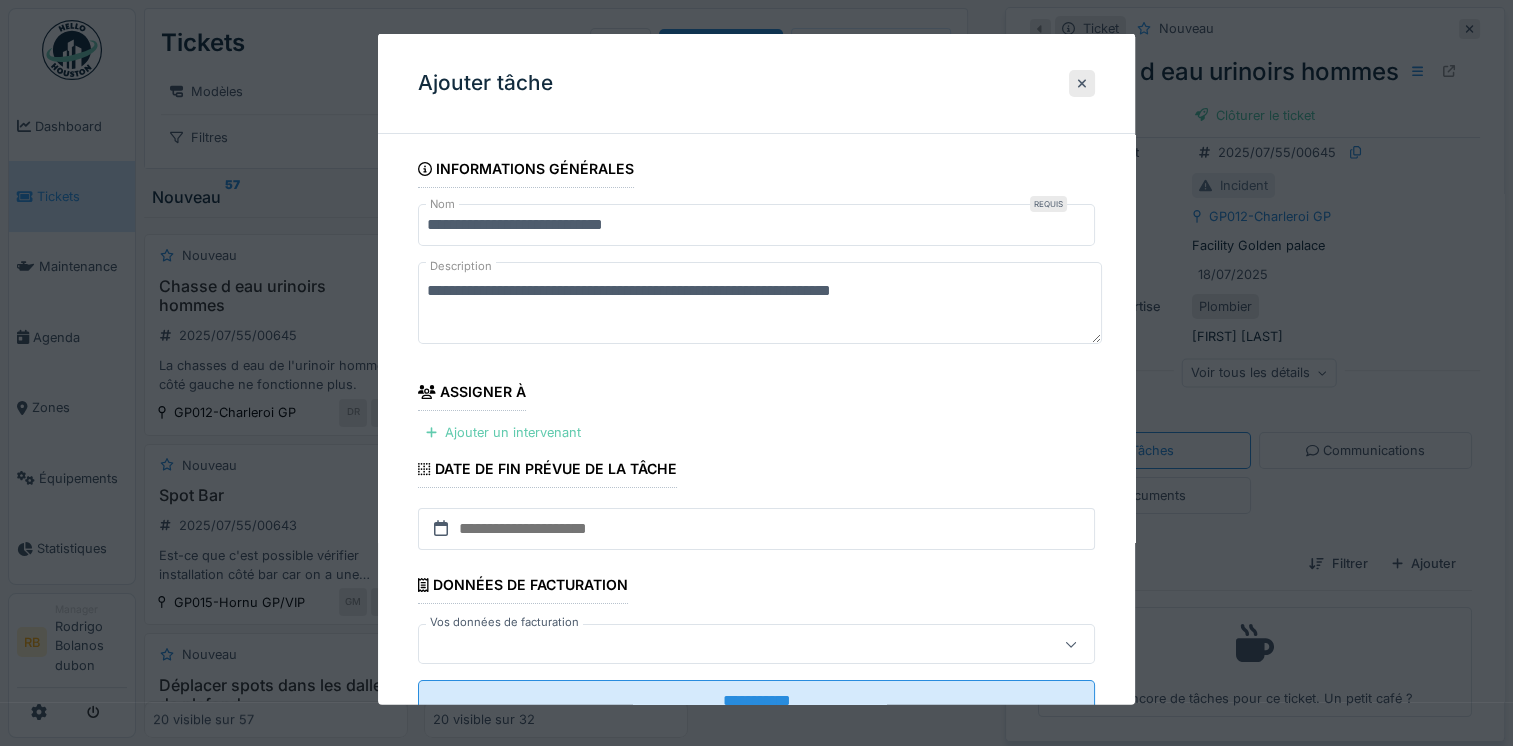 click on "Ajouter un intervenant" at bounding box center (503, 432) 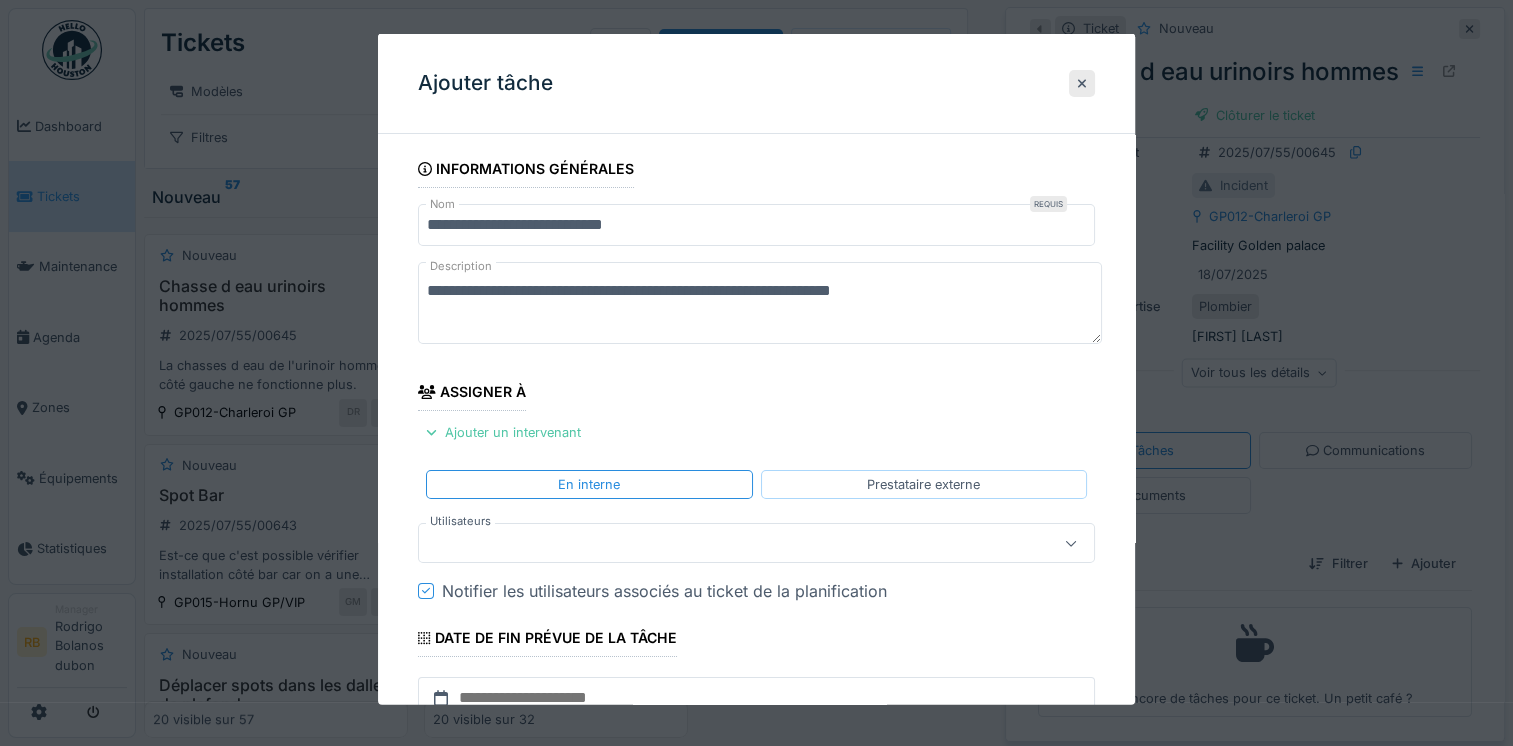 click on "Prestataire externe" at bounding box center (923, 484) 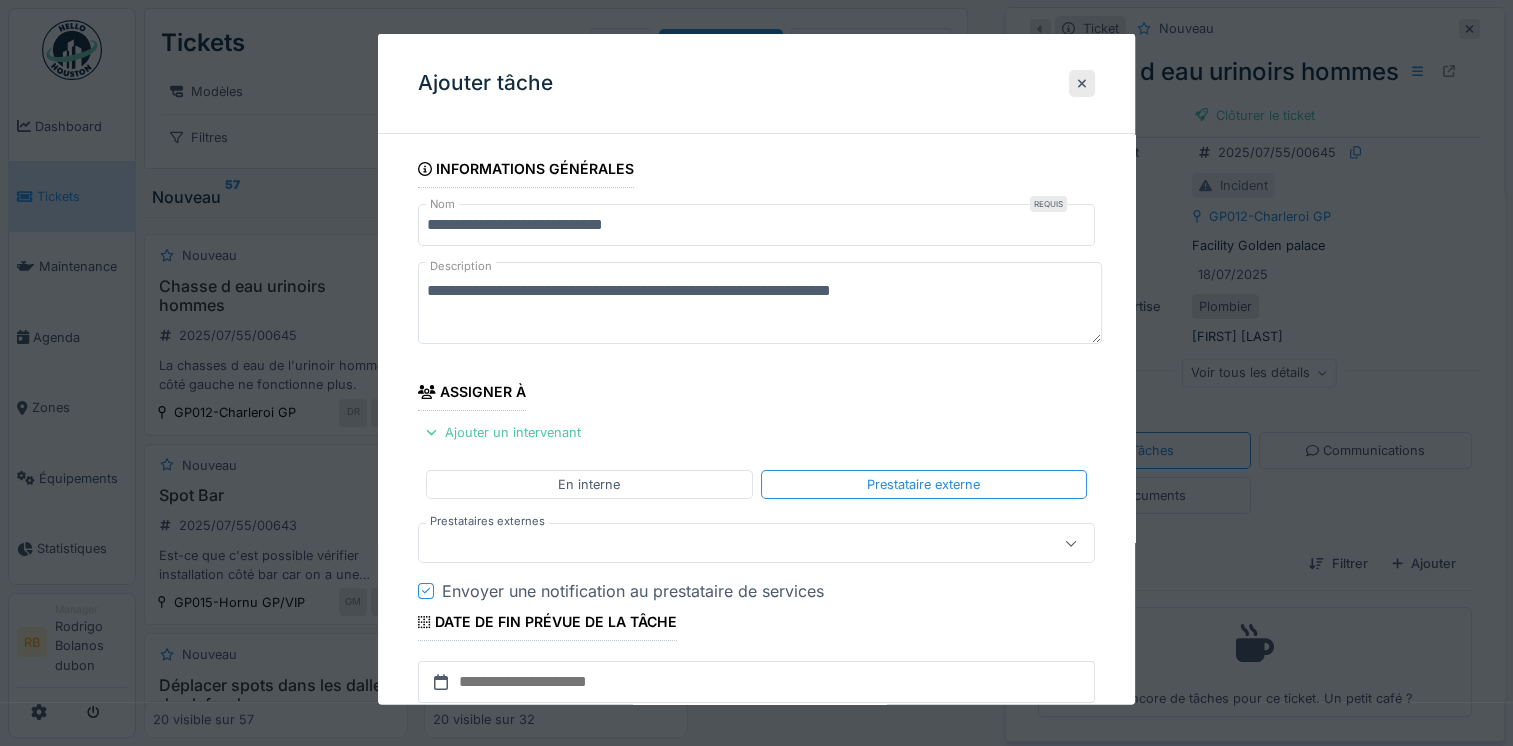 click at bounding box center [756, 543] 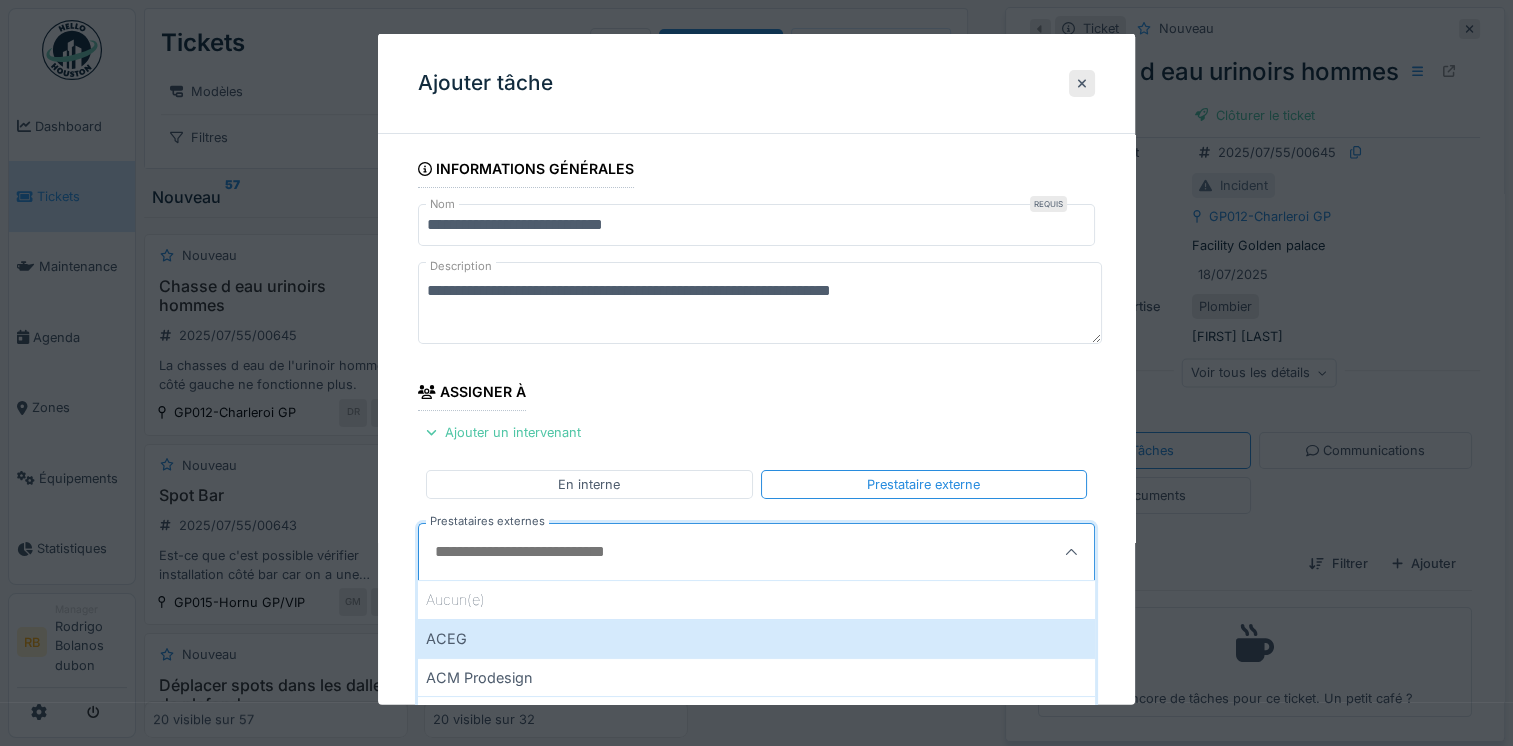 click on "Prestataires externes" at bounding box center (710, 552) 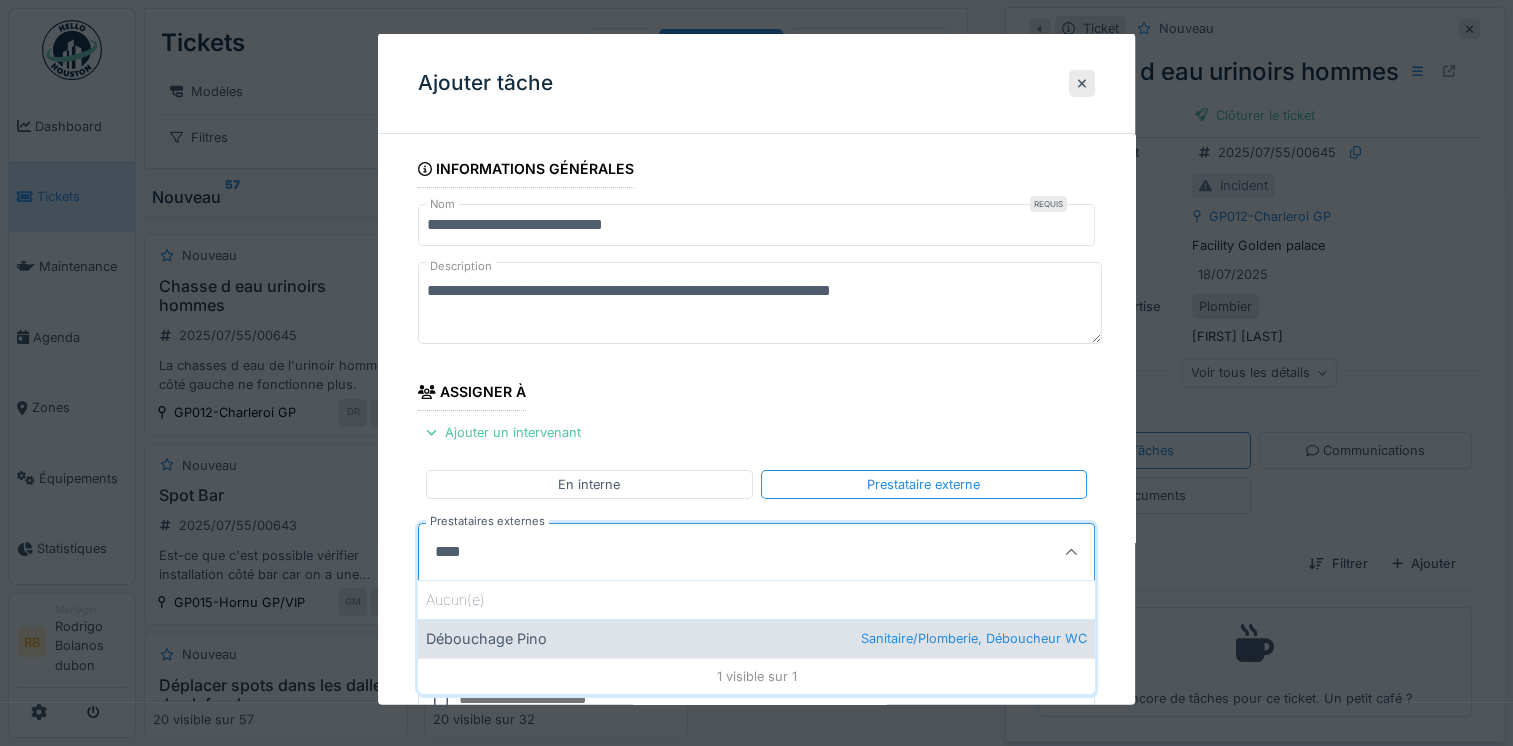 type on "****" 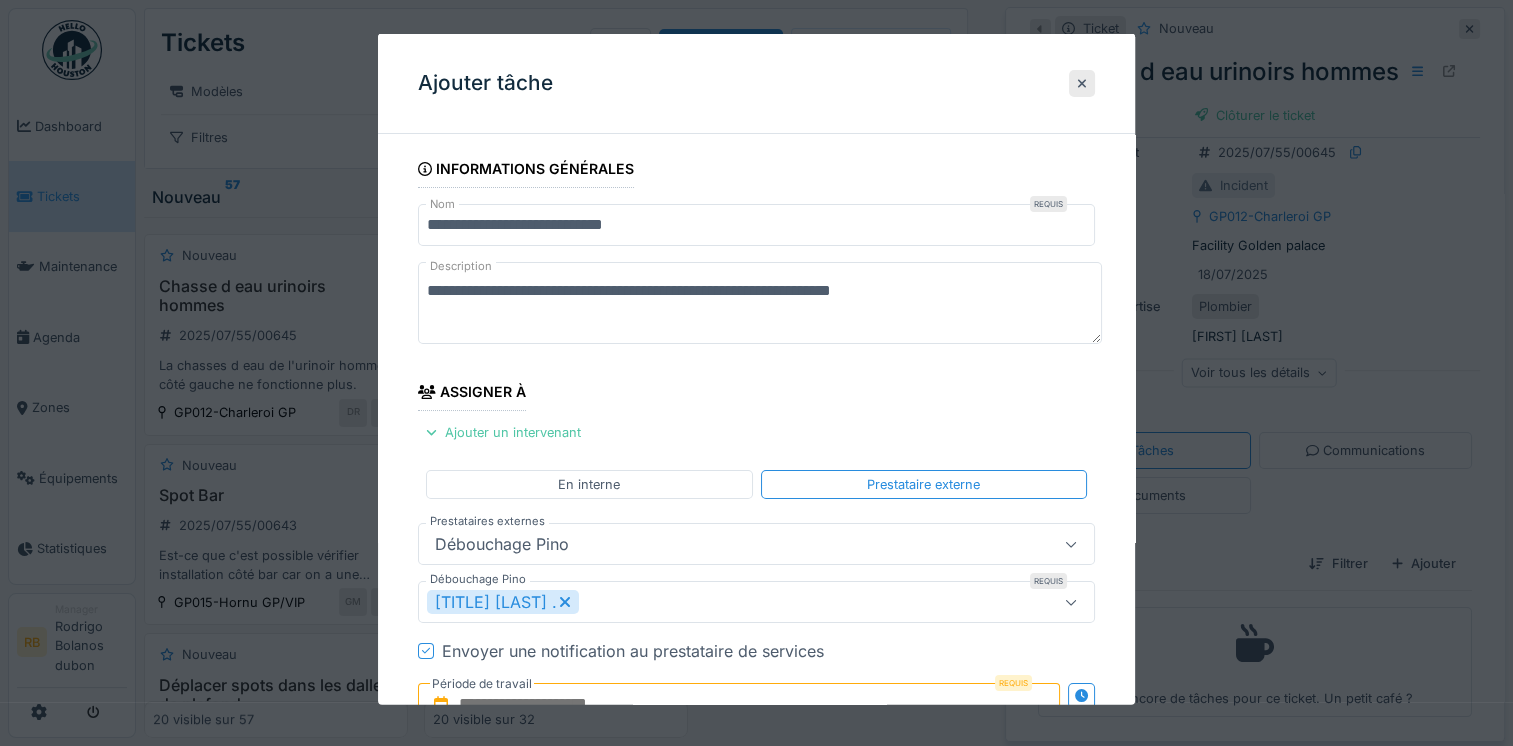 click on "**********" at bounding box center [756, 590] 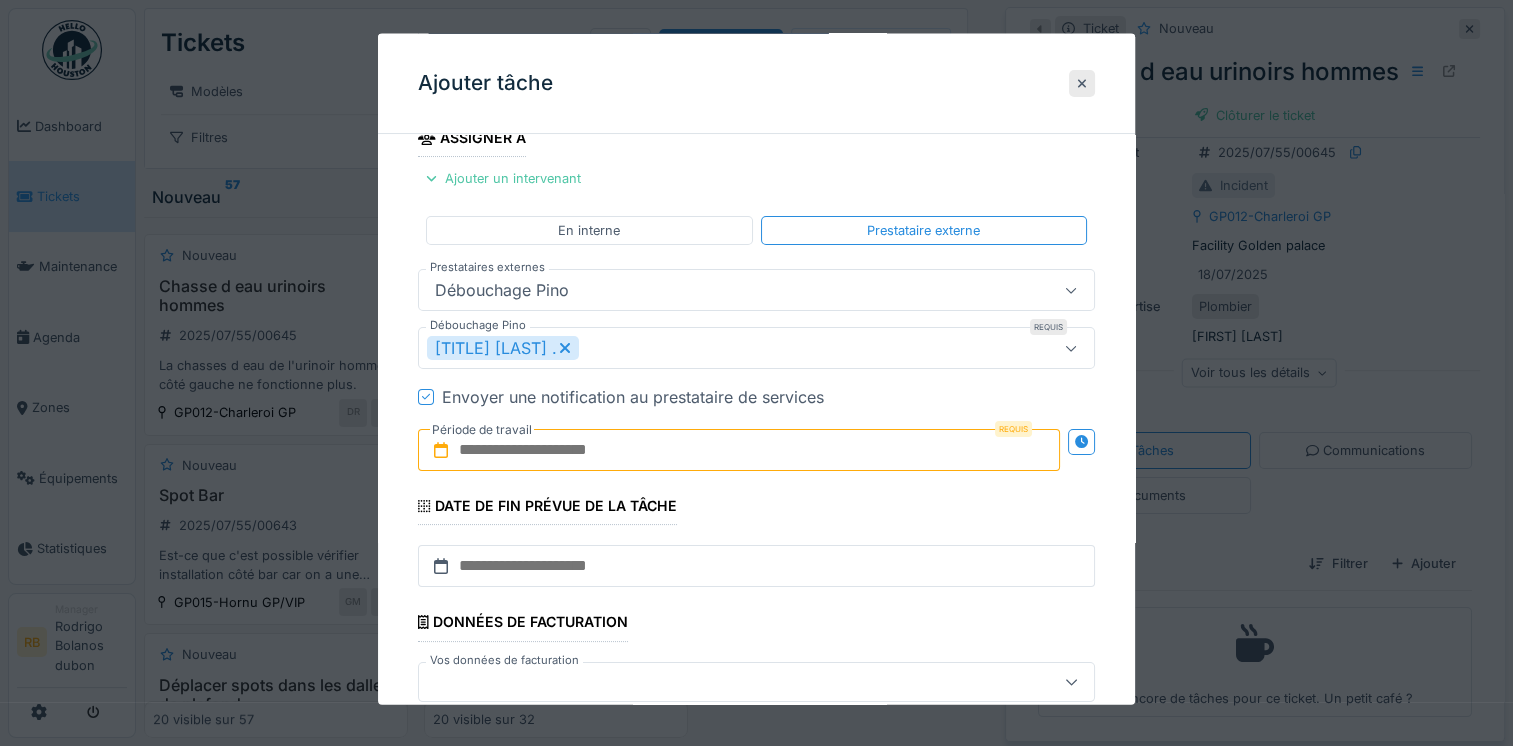 scroll, scrollTop: 252, scrollLeft: 0, axis: vertical 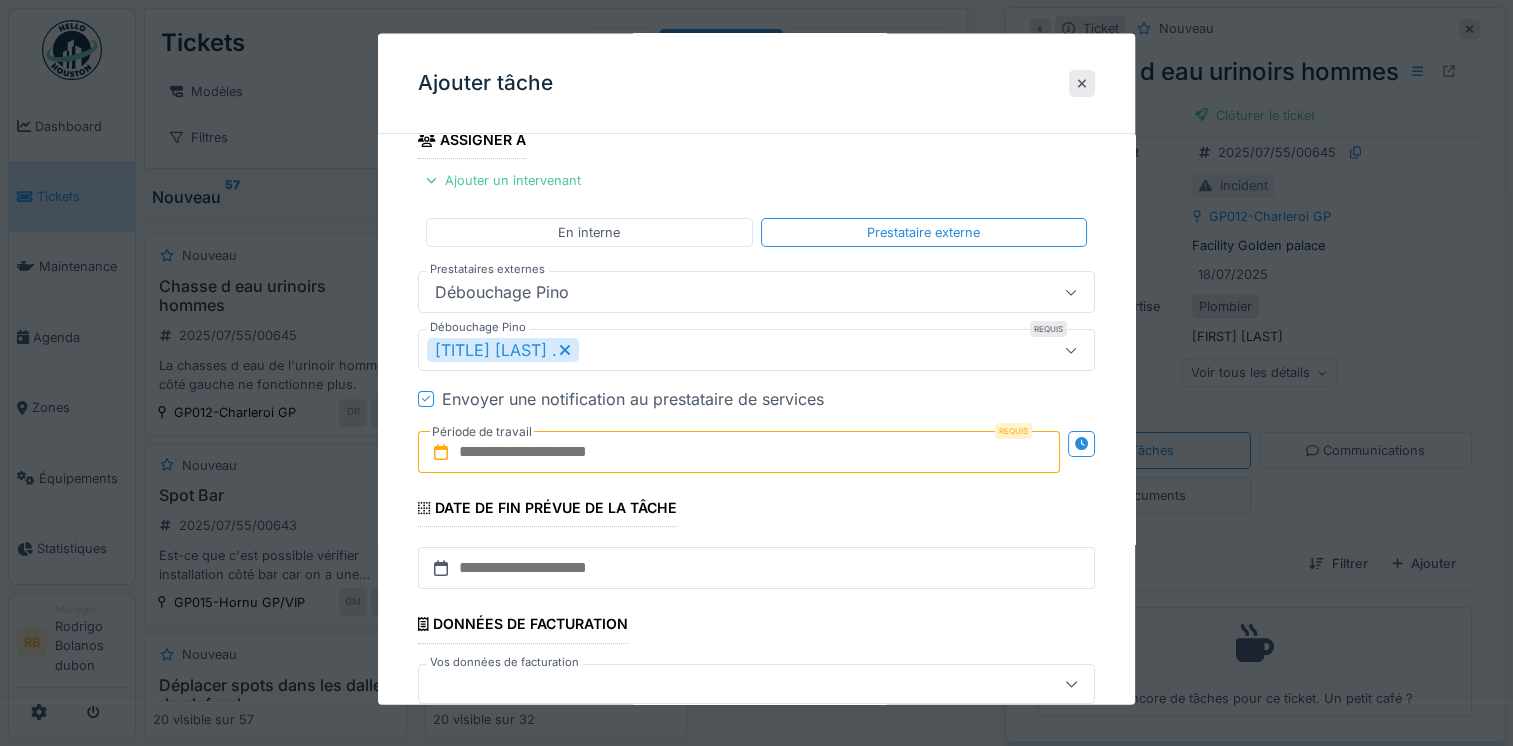 click at bounding box center (739, 452) 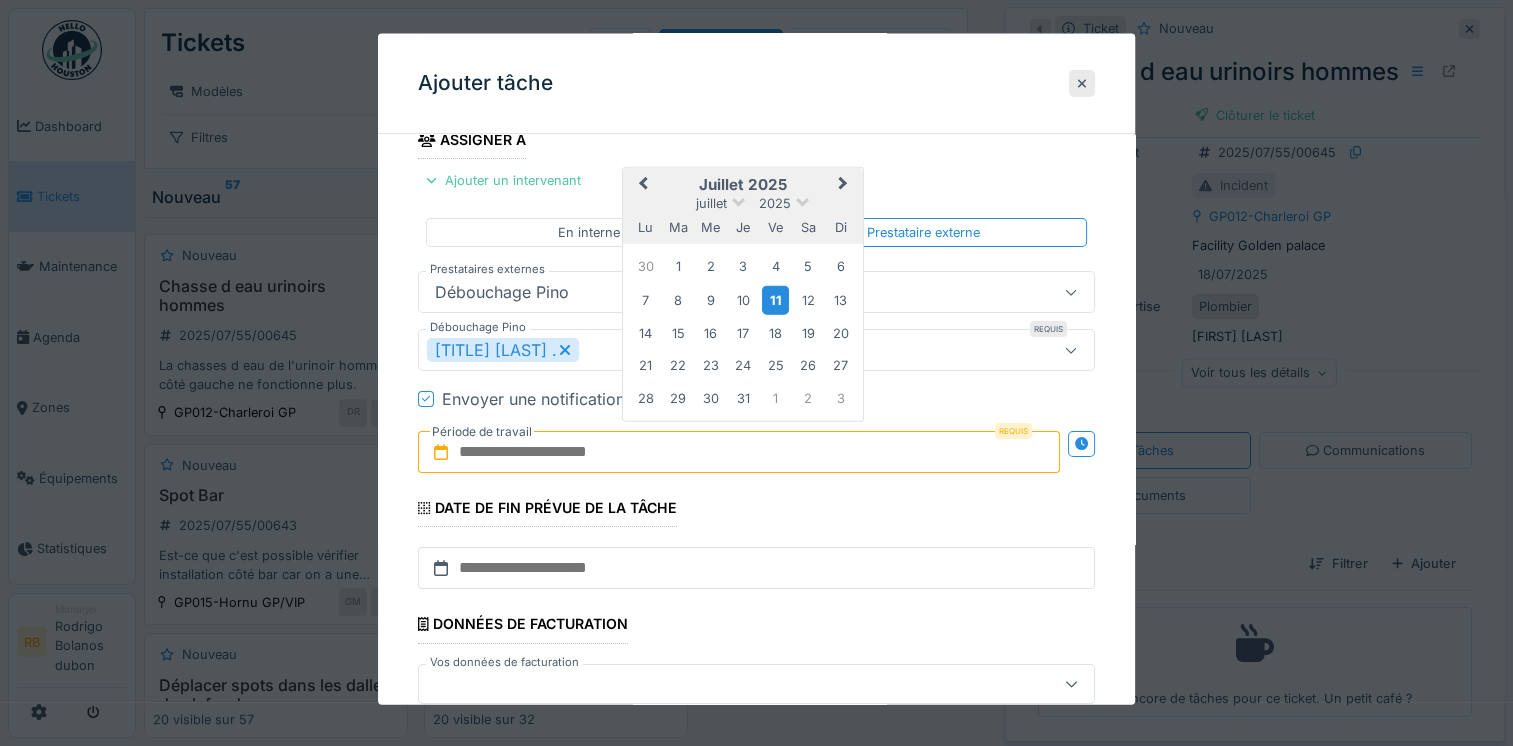 click on "11" at bounding box center (775, 299) 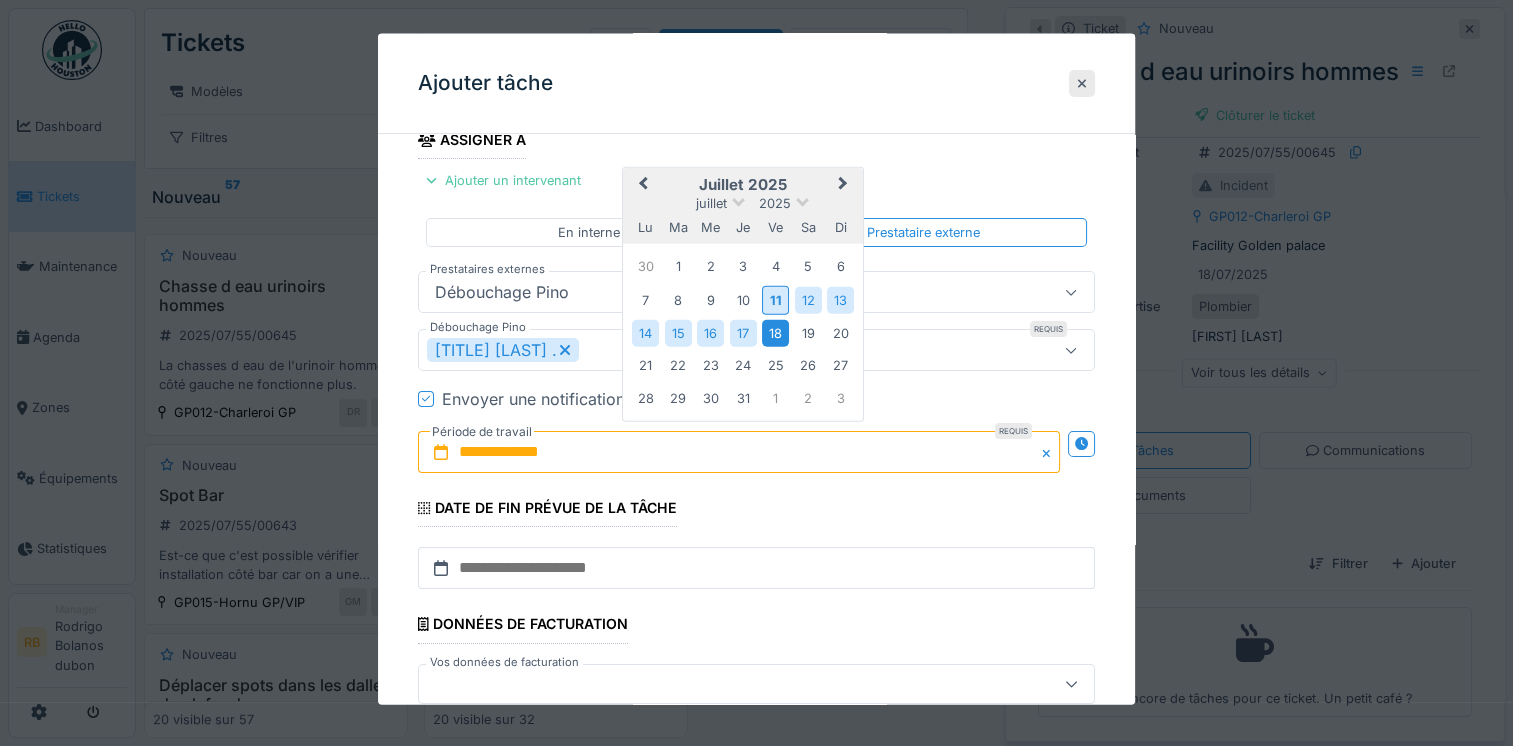 click on "18" at bounding box center [775, 332] 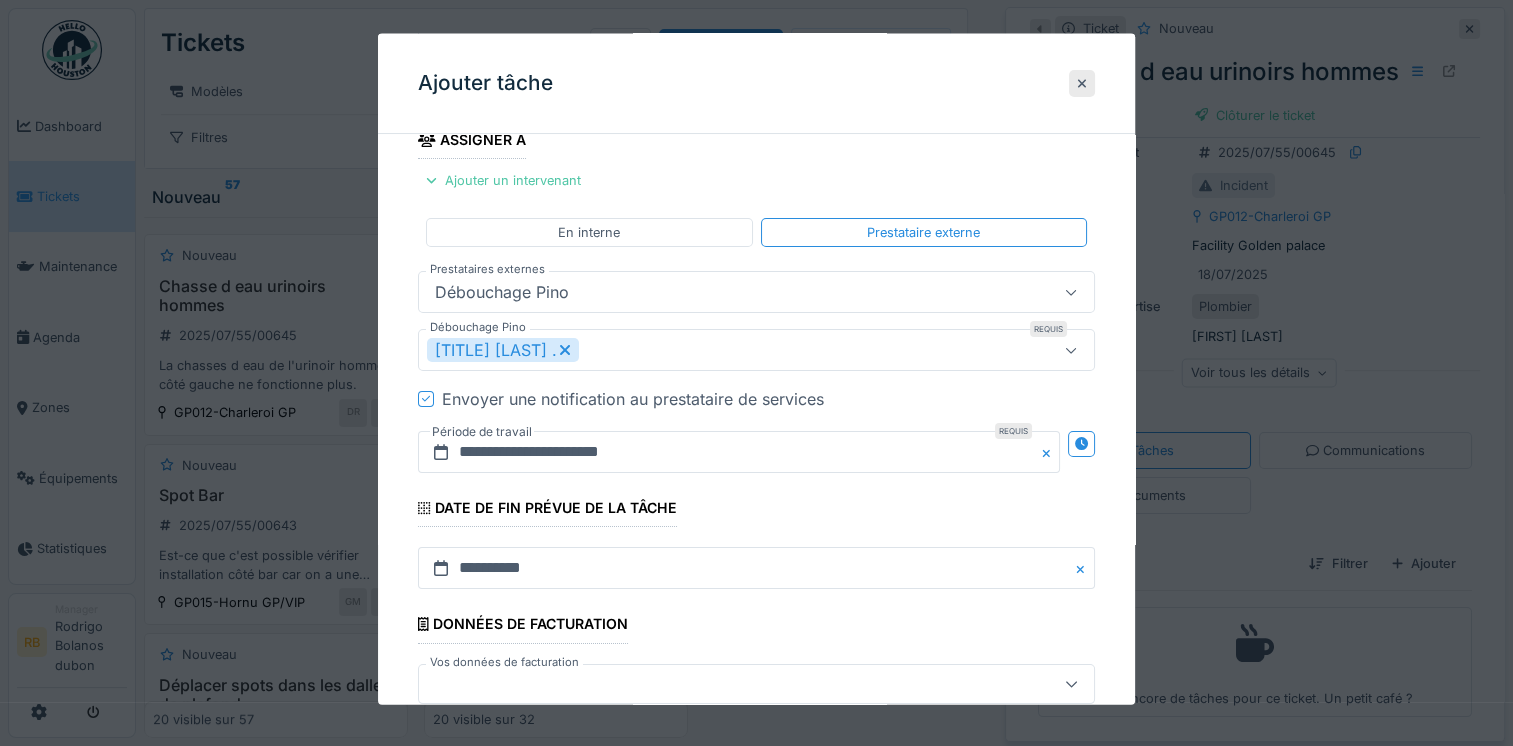 scroll, scrollTop: 360, scrollLeft: 0, axis: vertical 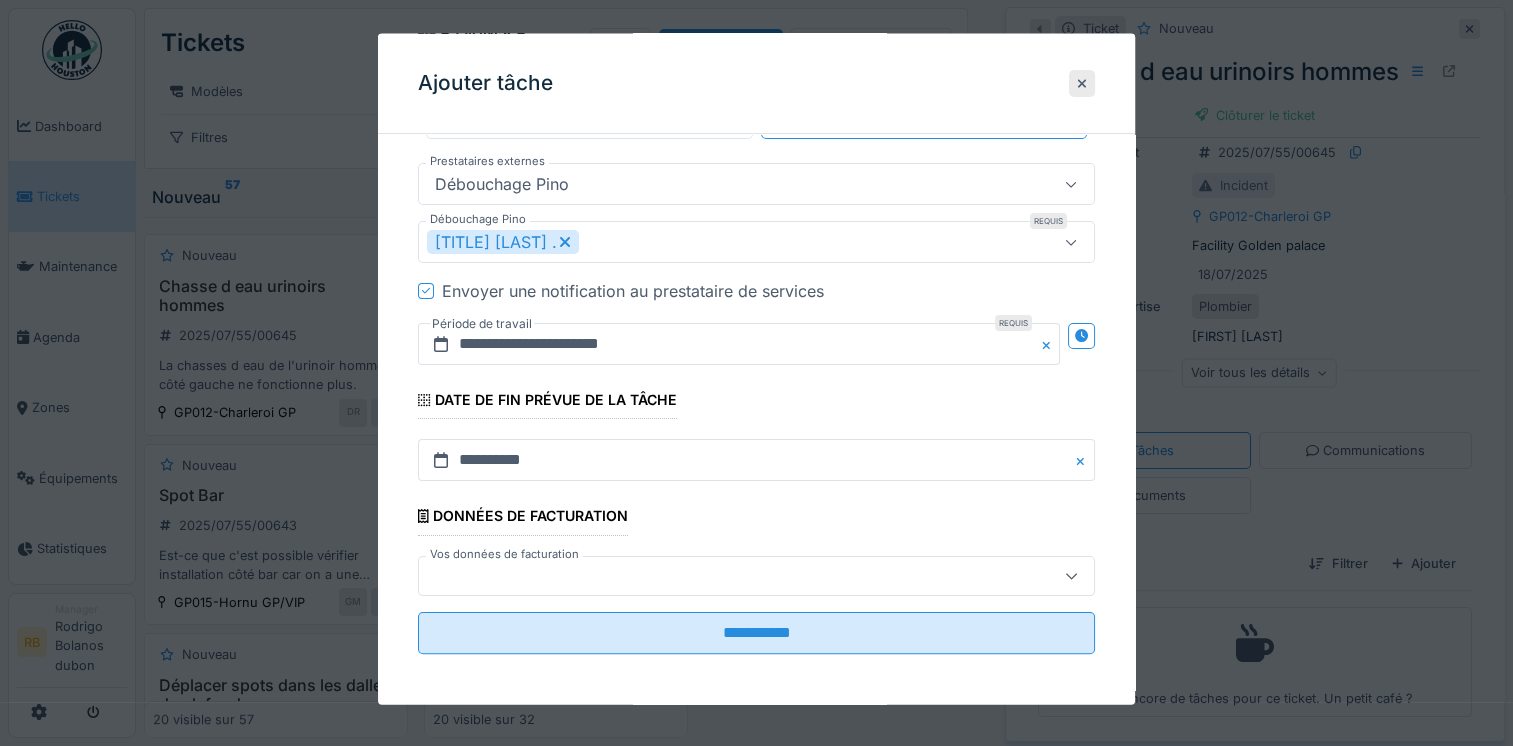click at bounding box center [722, 575] 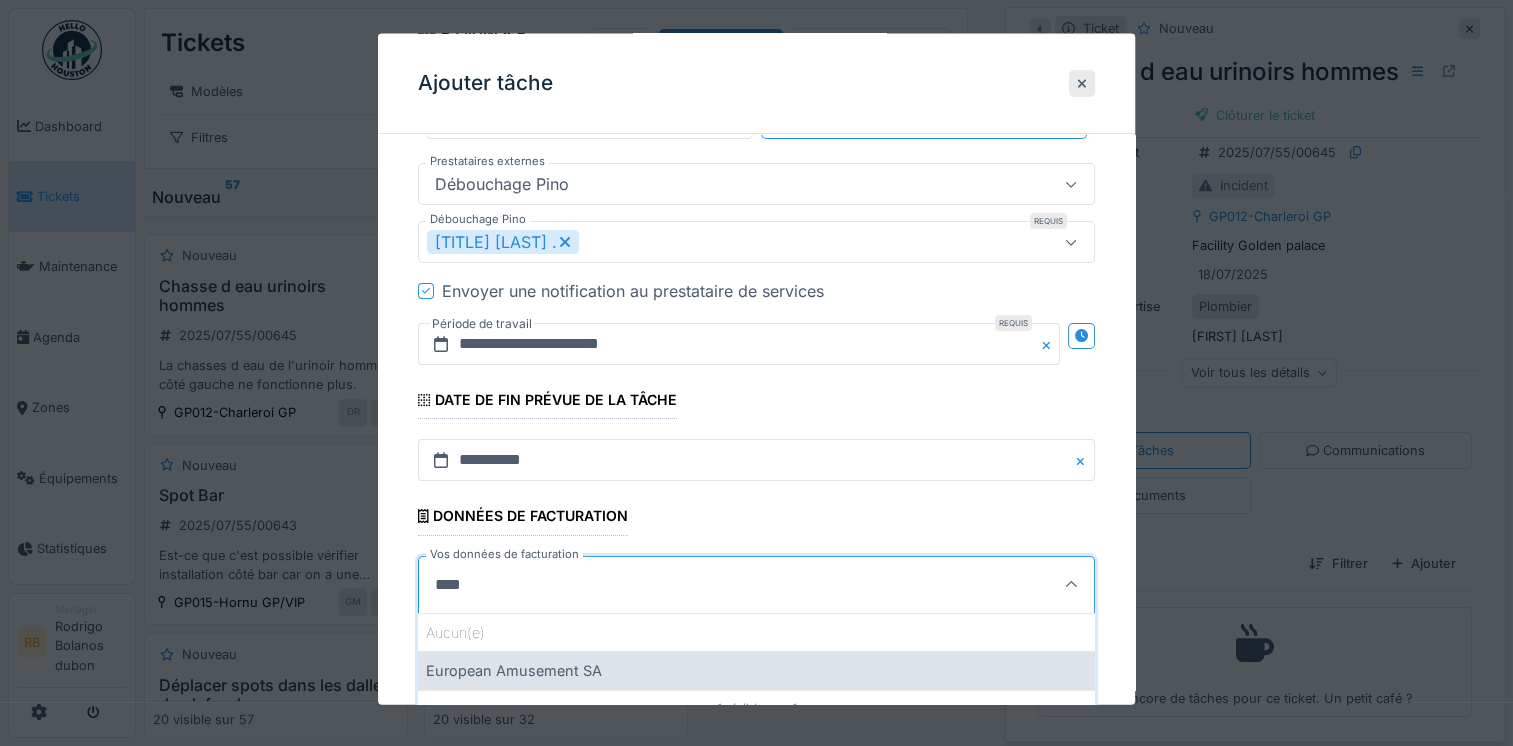 type on "****" 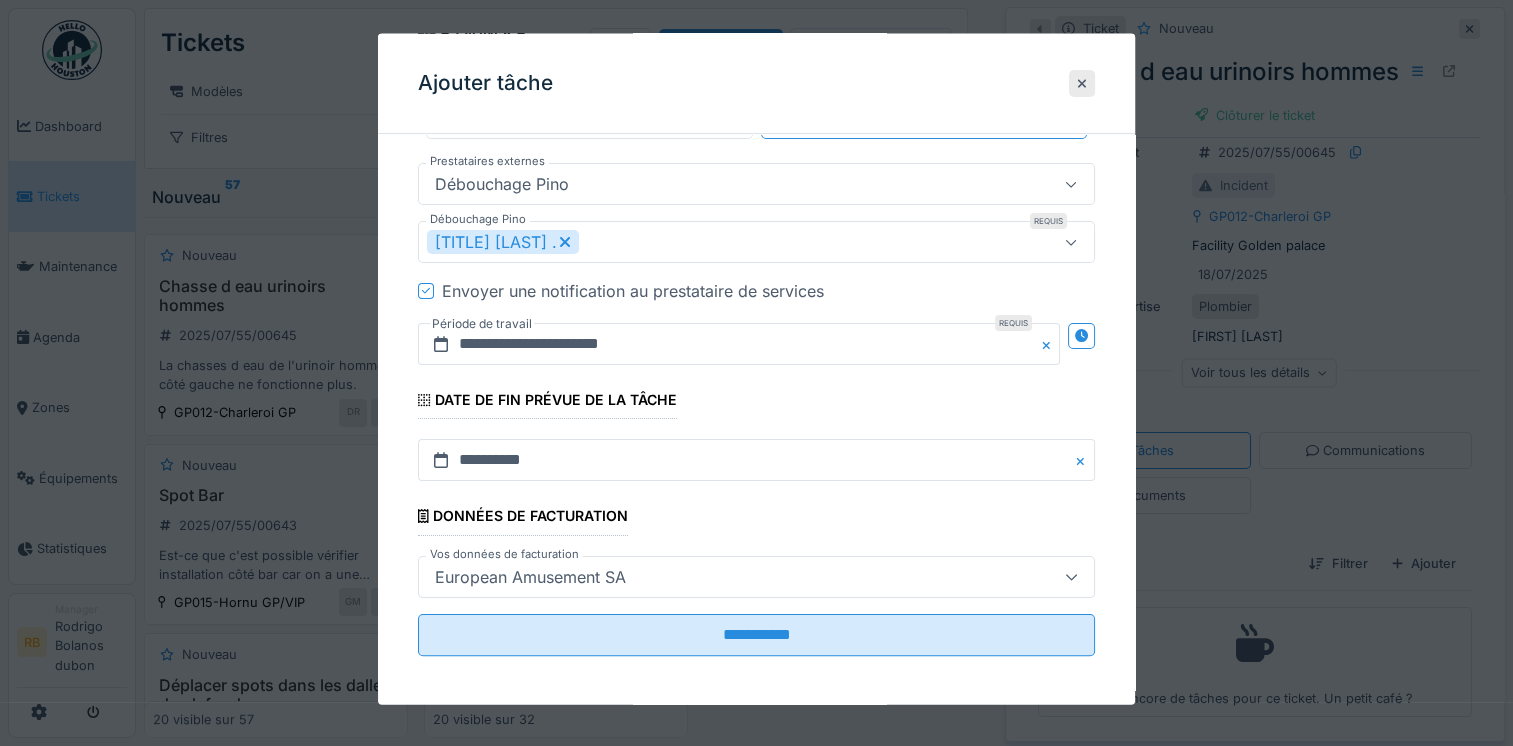 scroll, scrollTop: 361, scrollLeft: 0, axis: vertical 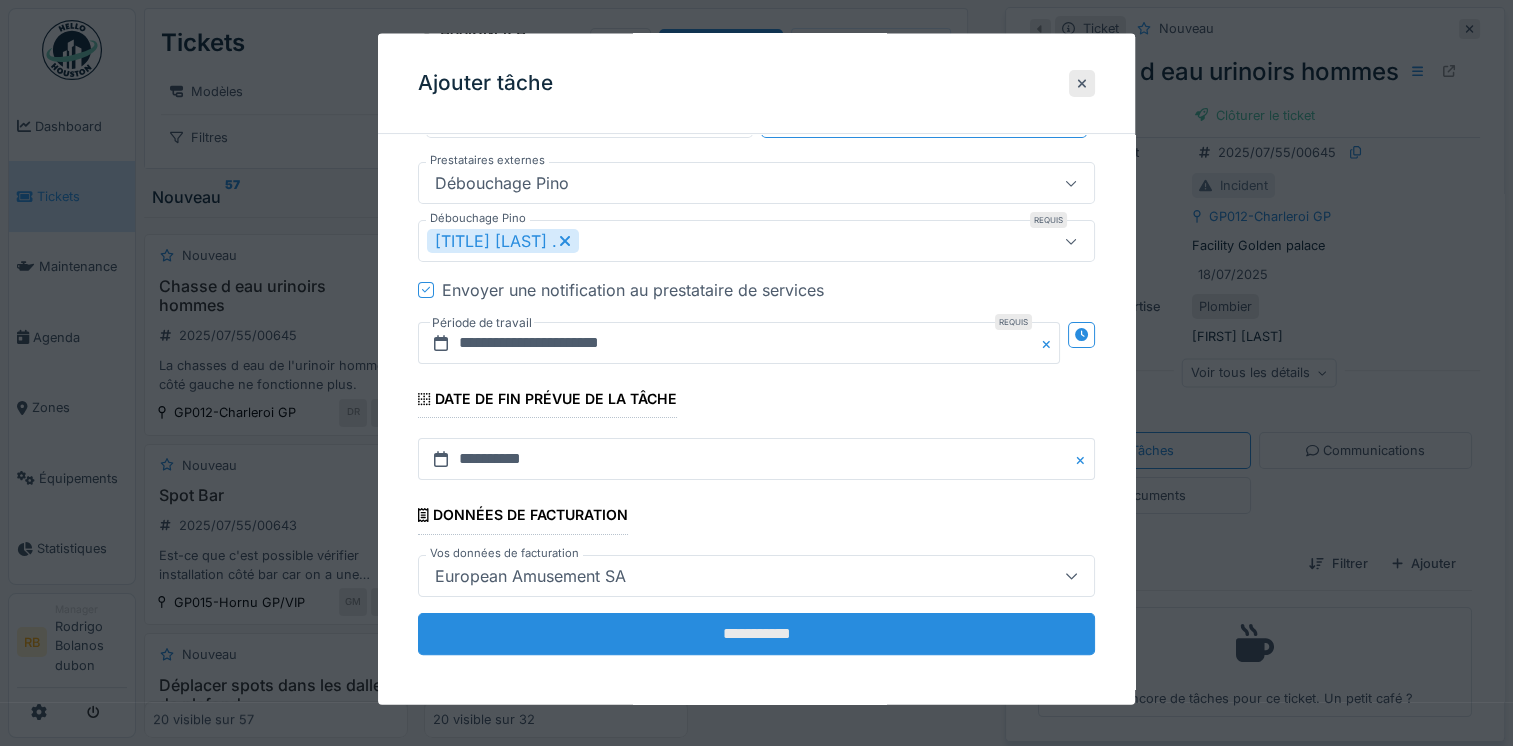 click on "**********" at bounding box center (756, 633) 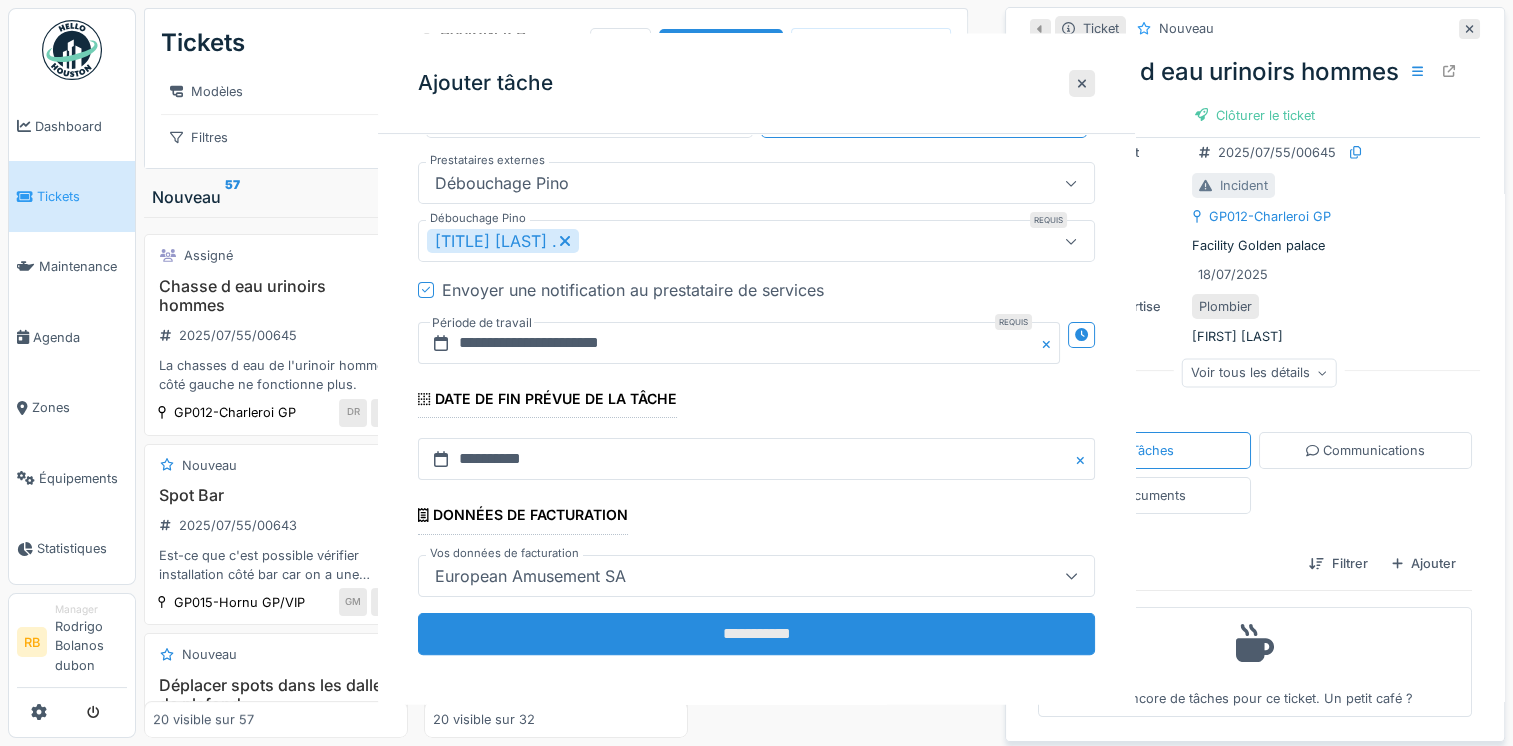scroll, scrollTop: 0, scrollLeft: 0, axis: both 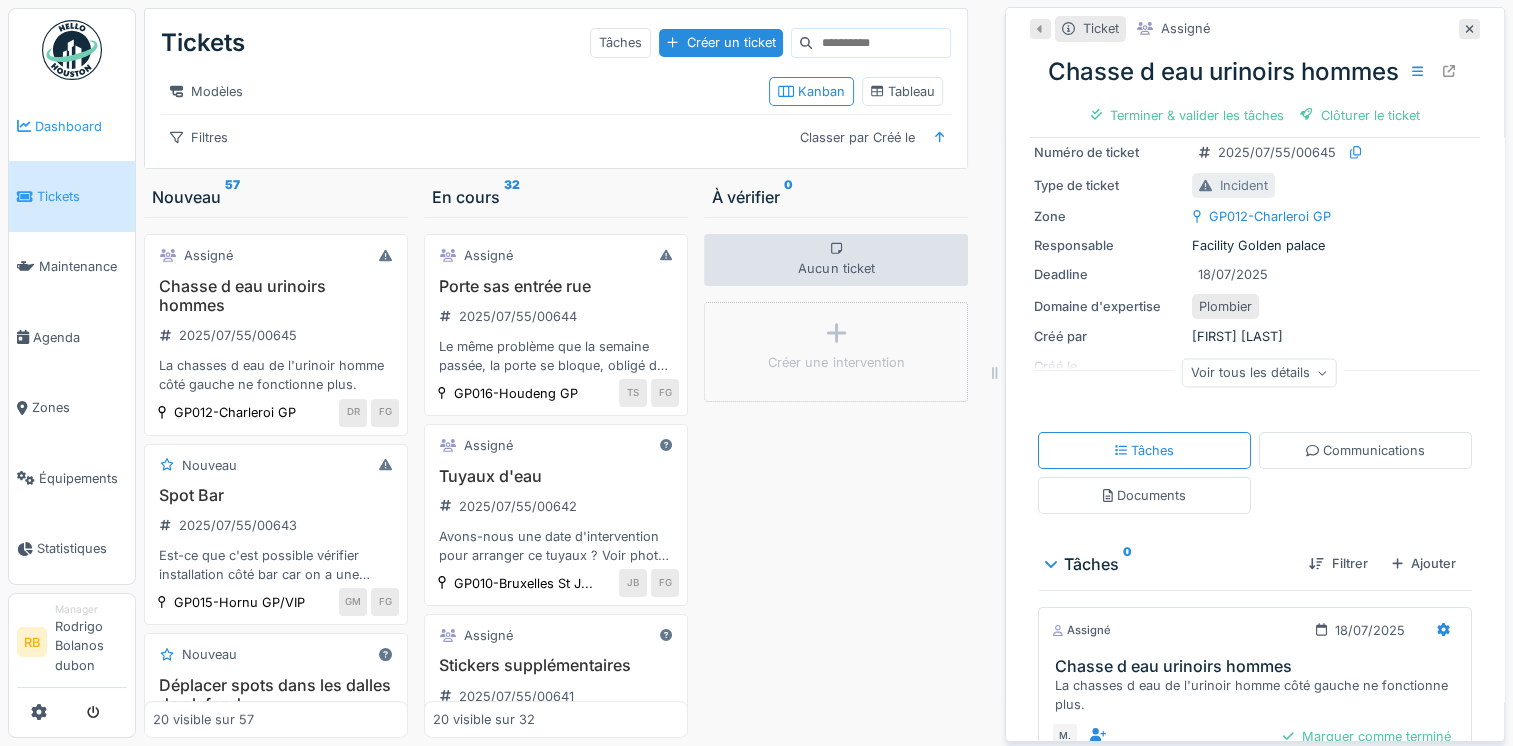 click on "Dashboard" at bounding box center [81, 126] 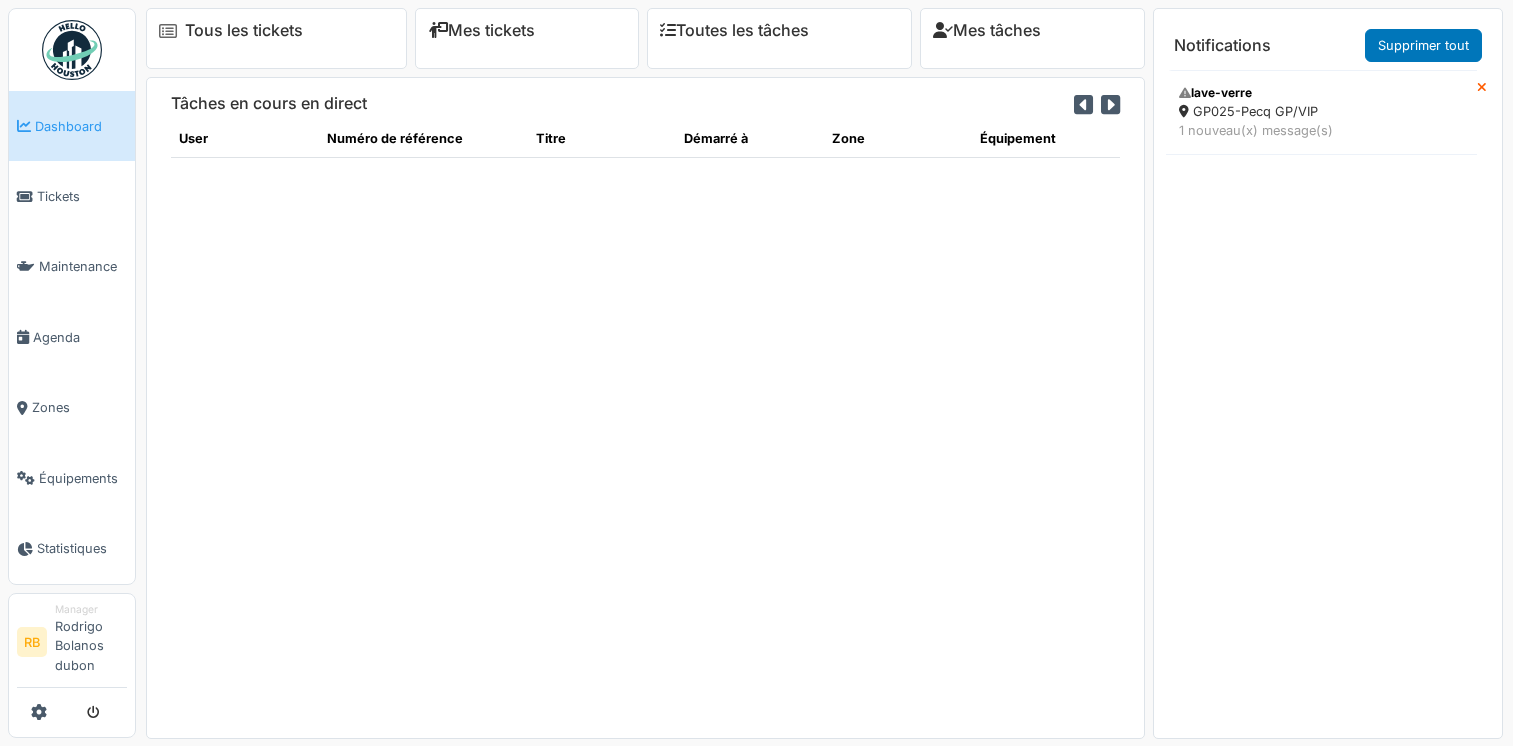 scroll, scrollTop: 0, scrollLeft: 0, axis: both 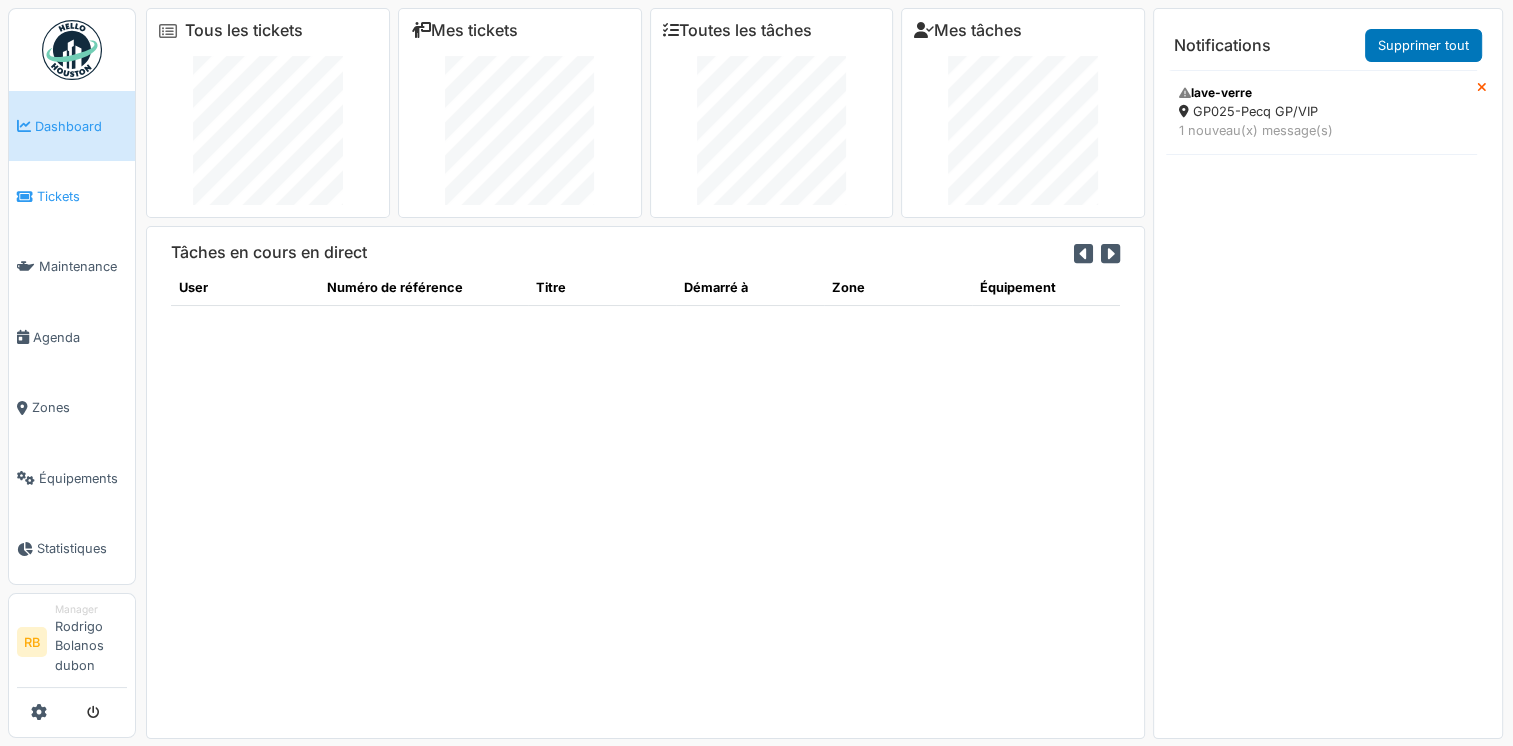 click on "Tickets" at bounding box center [72, 196] 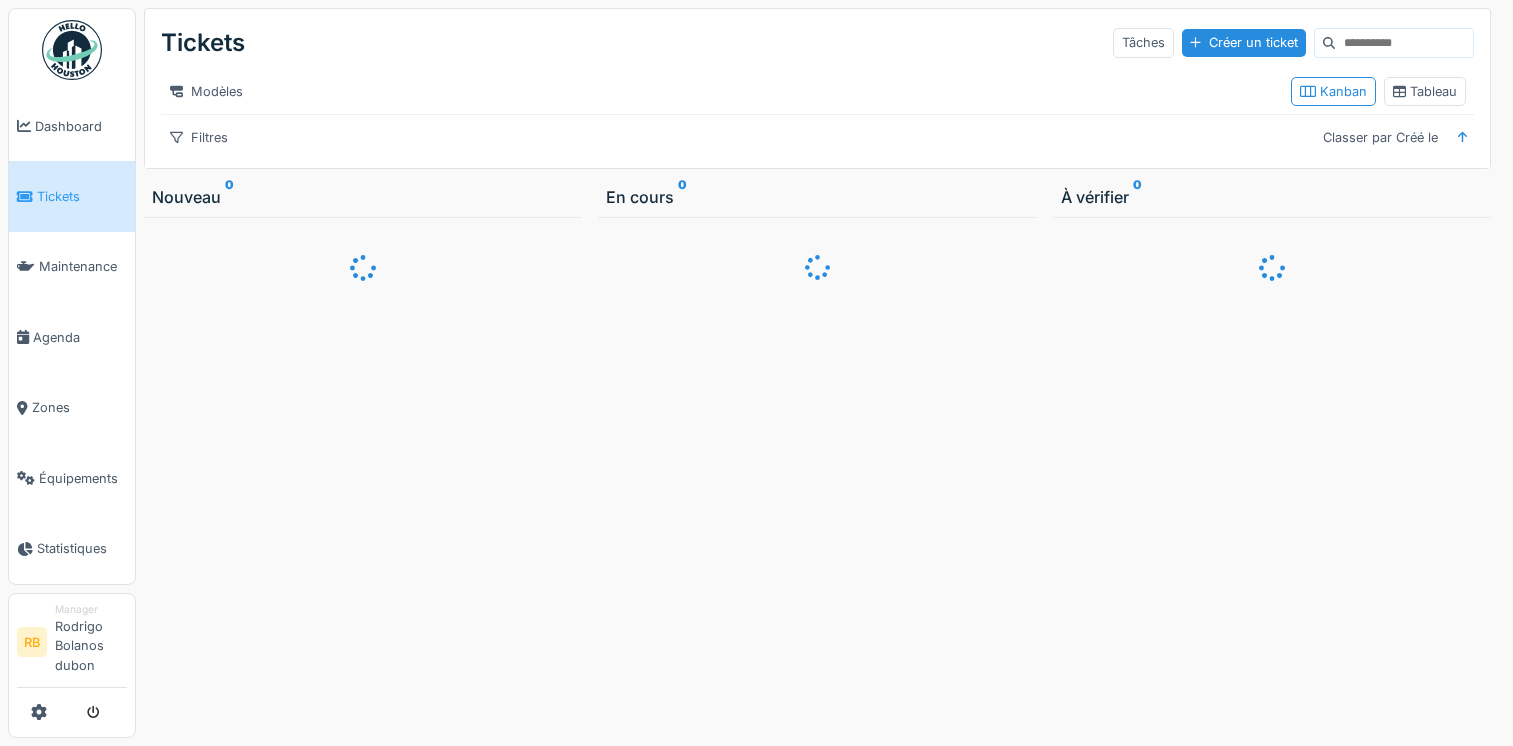 scroll, scrollTop: 0, scrollLeft: 0, axis: both 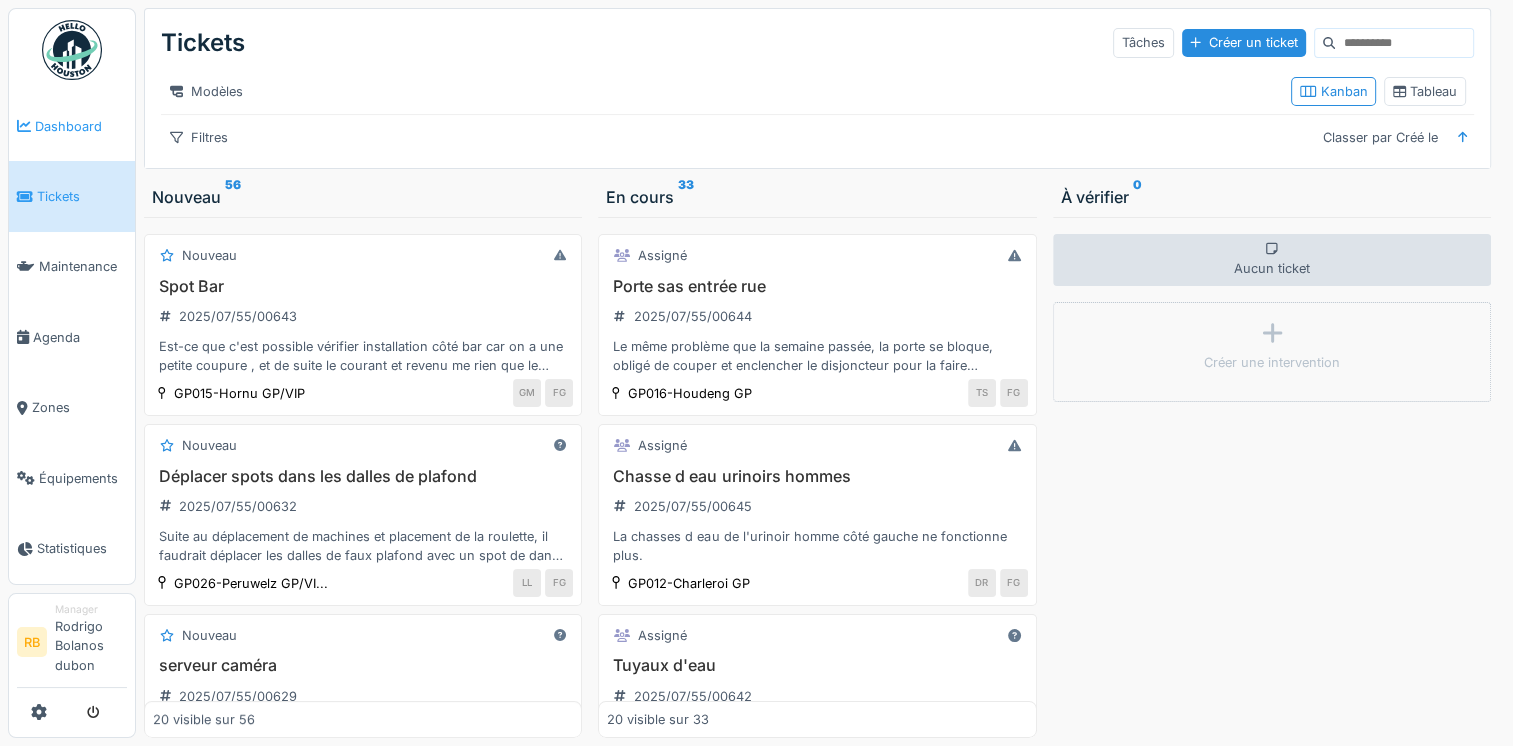 click on "Dashboard" at bounding box center (72, 126) 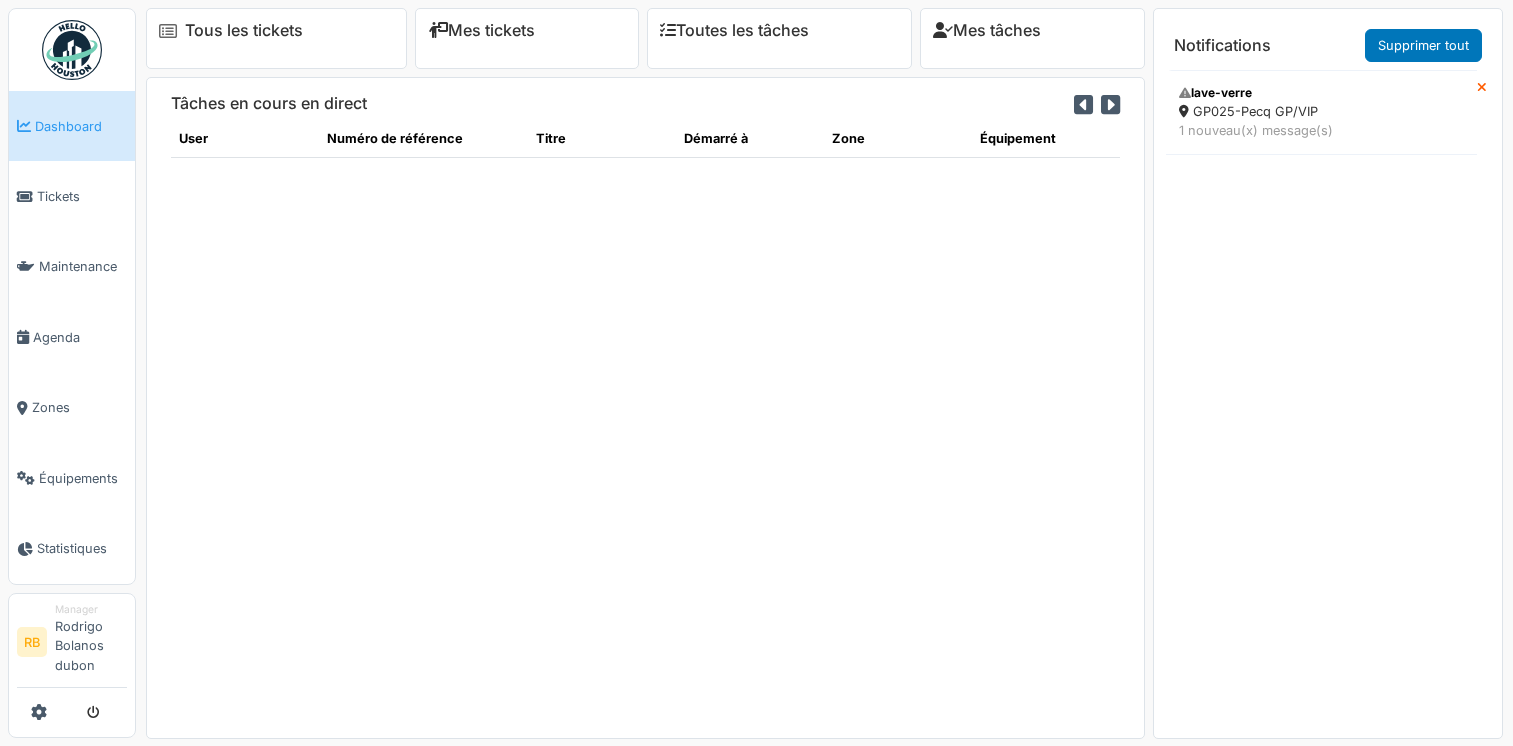 scroll, scrollTop: 0, scrollLeft: 0, axis: both 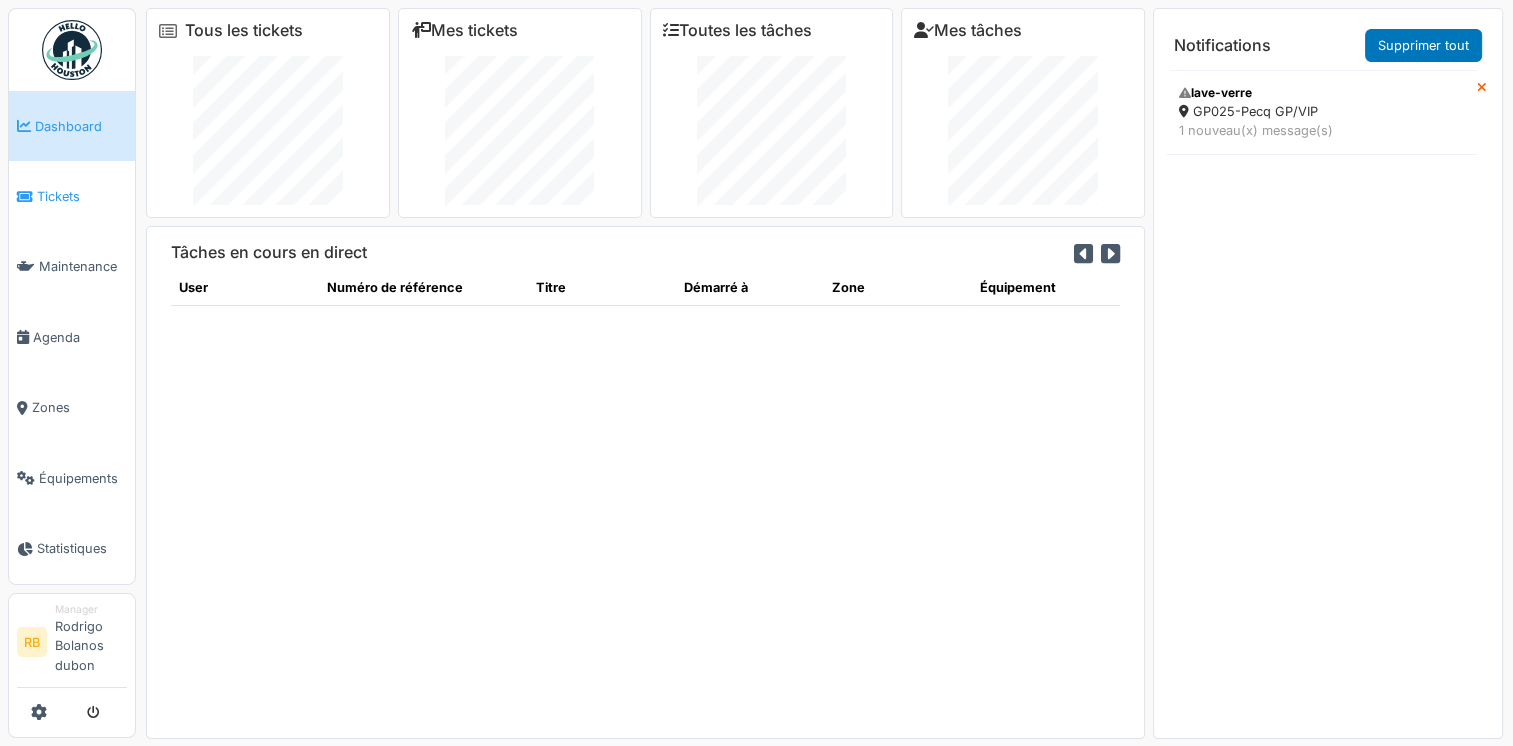 click on "Tickets" at bounding box center [72, 196] 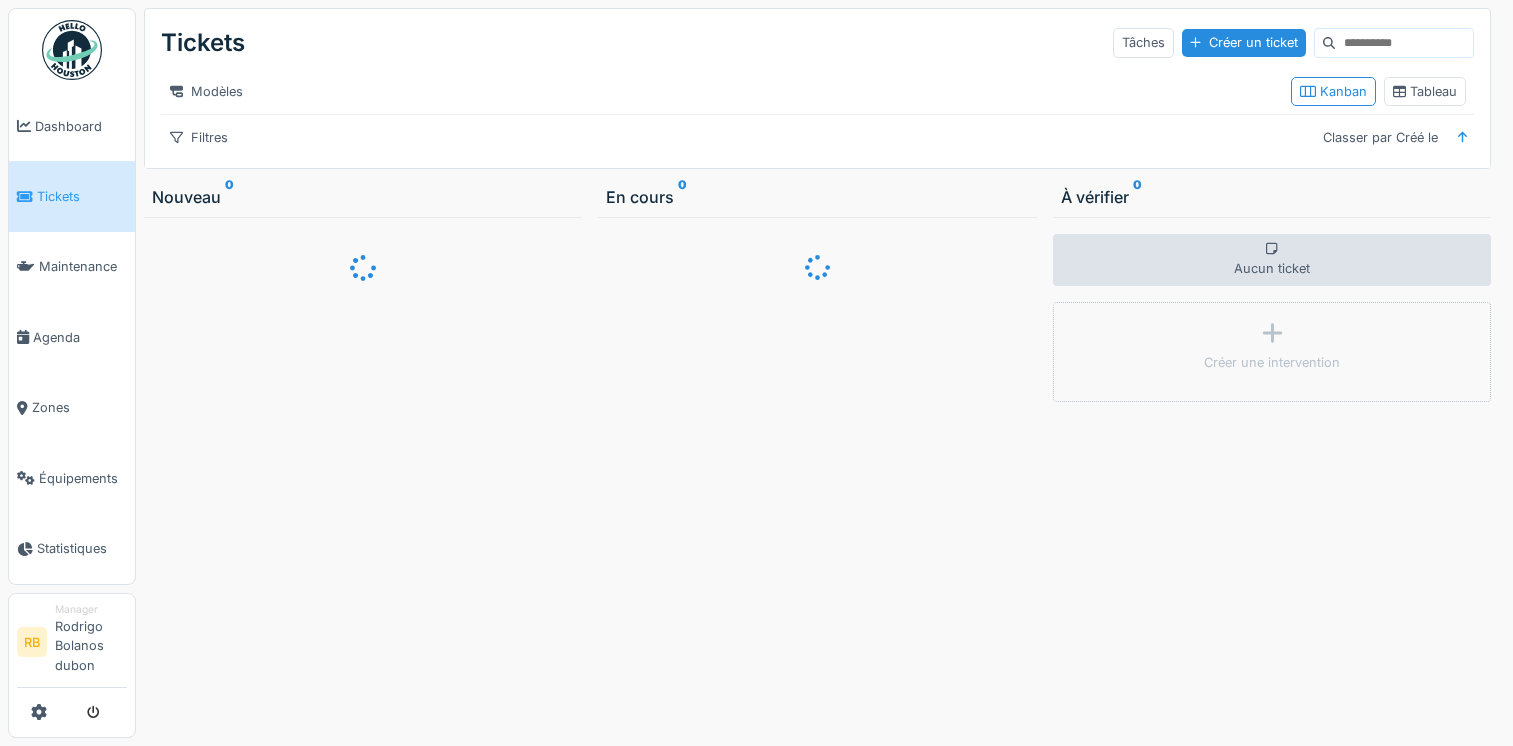 scroll, scrollTop: 0, scrollLeft: 0, axis: both 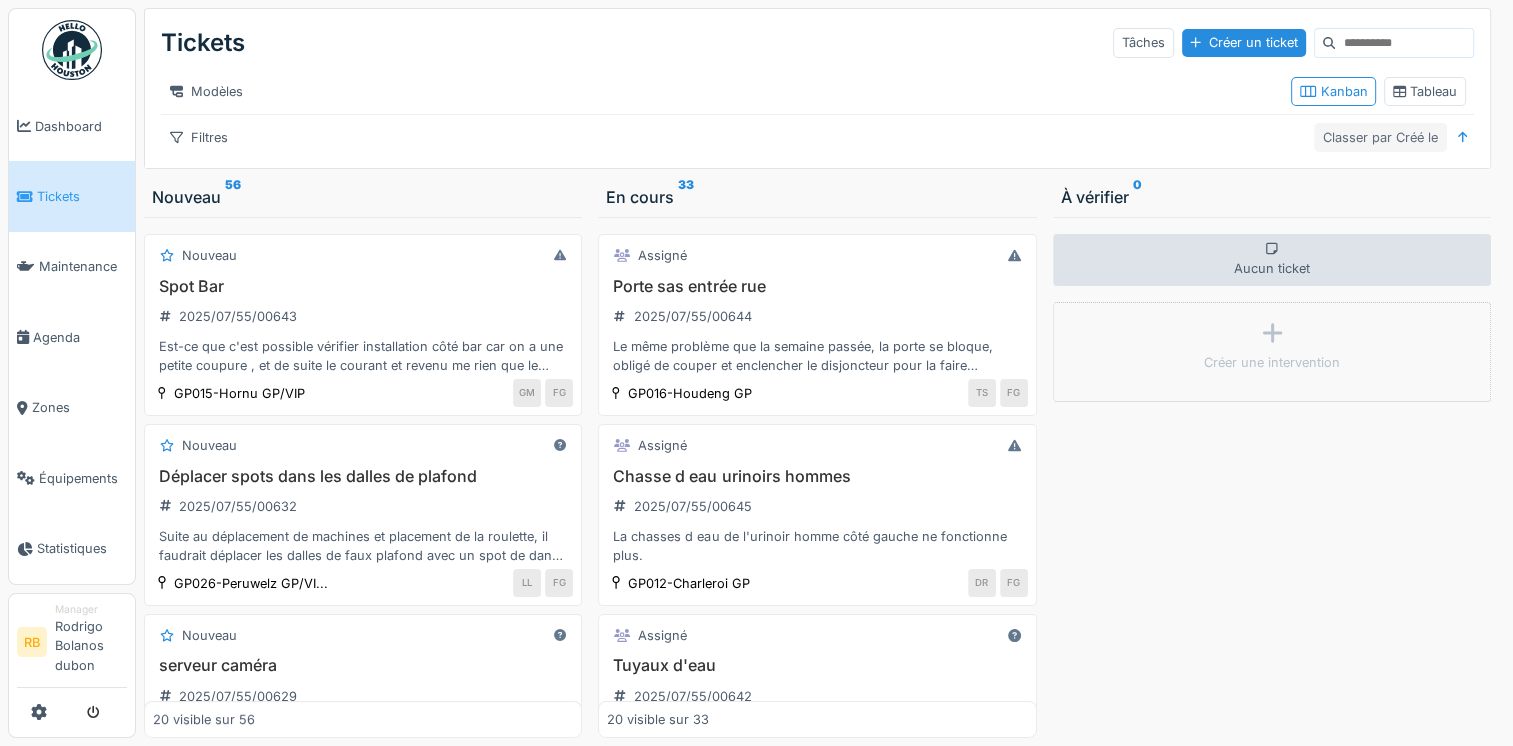 click on "Classer par Créé le" at bounding box center [1380, 137] 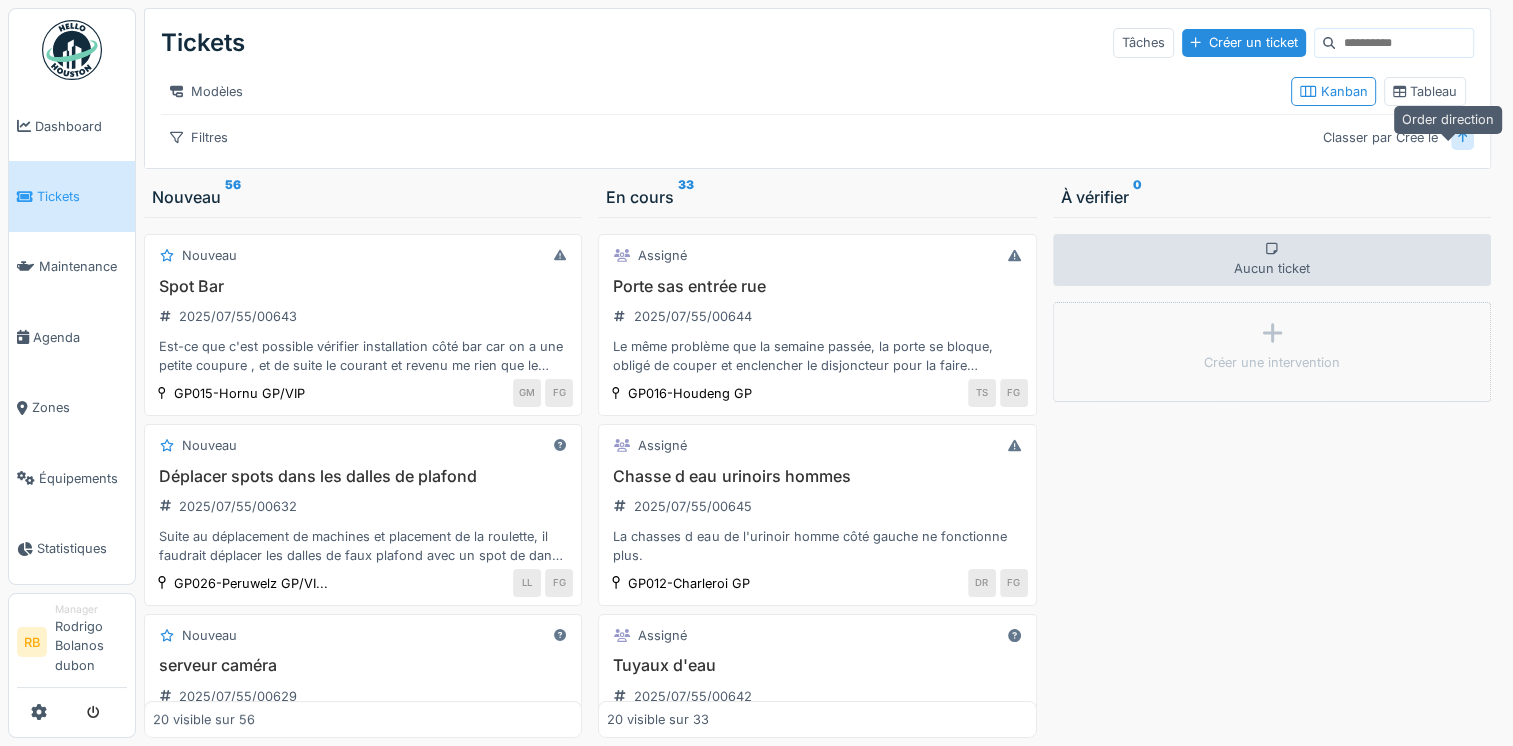 click at bounding box center (1463, 137) 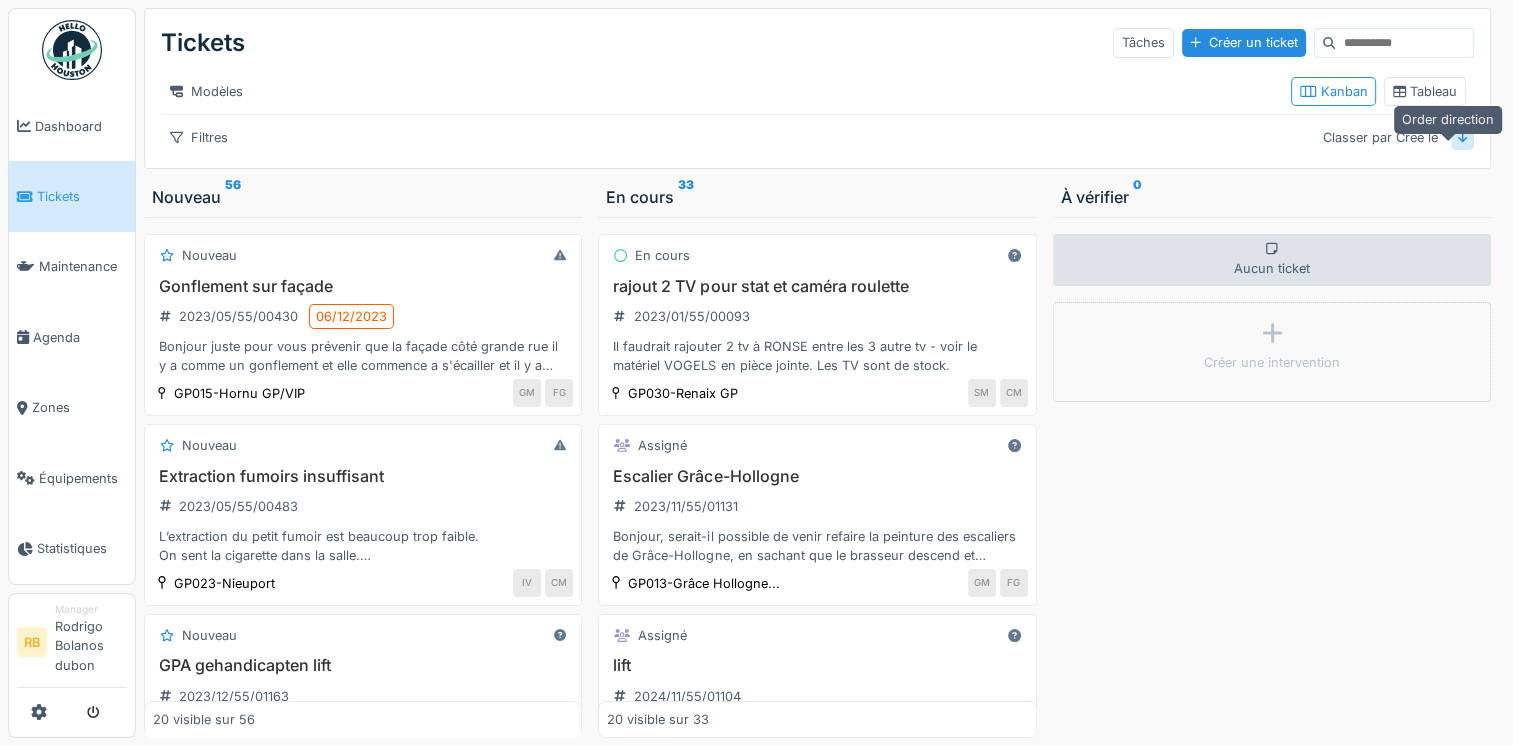 click at bounding box center (1463, 137) 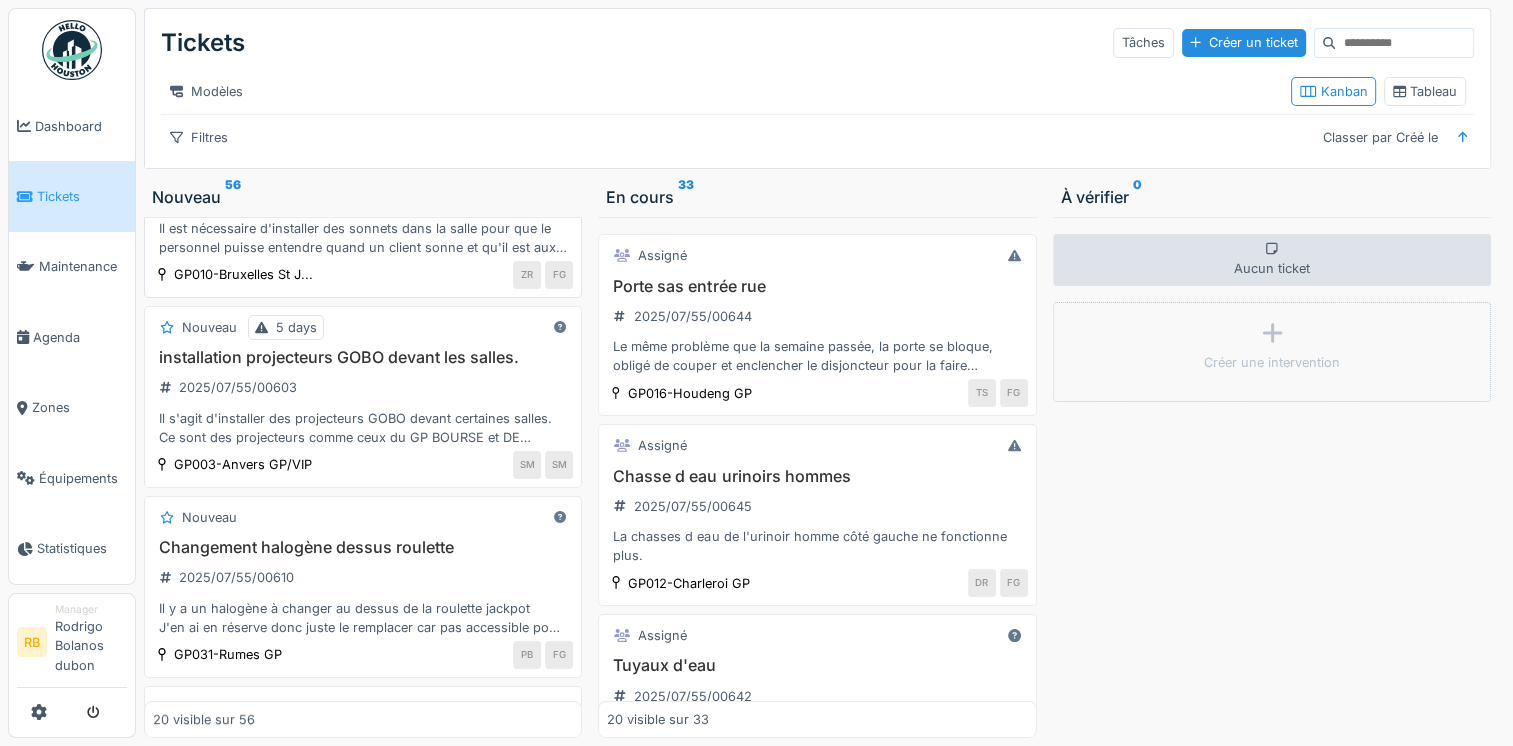 scroll, scrollTop: 879, scrollLeft: 0, axis: vertical 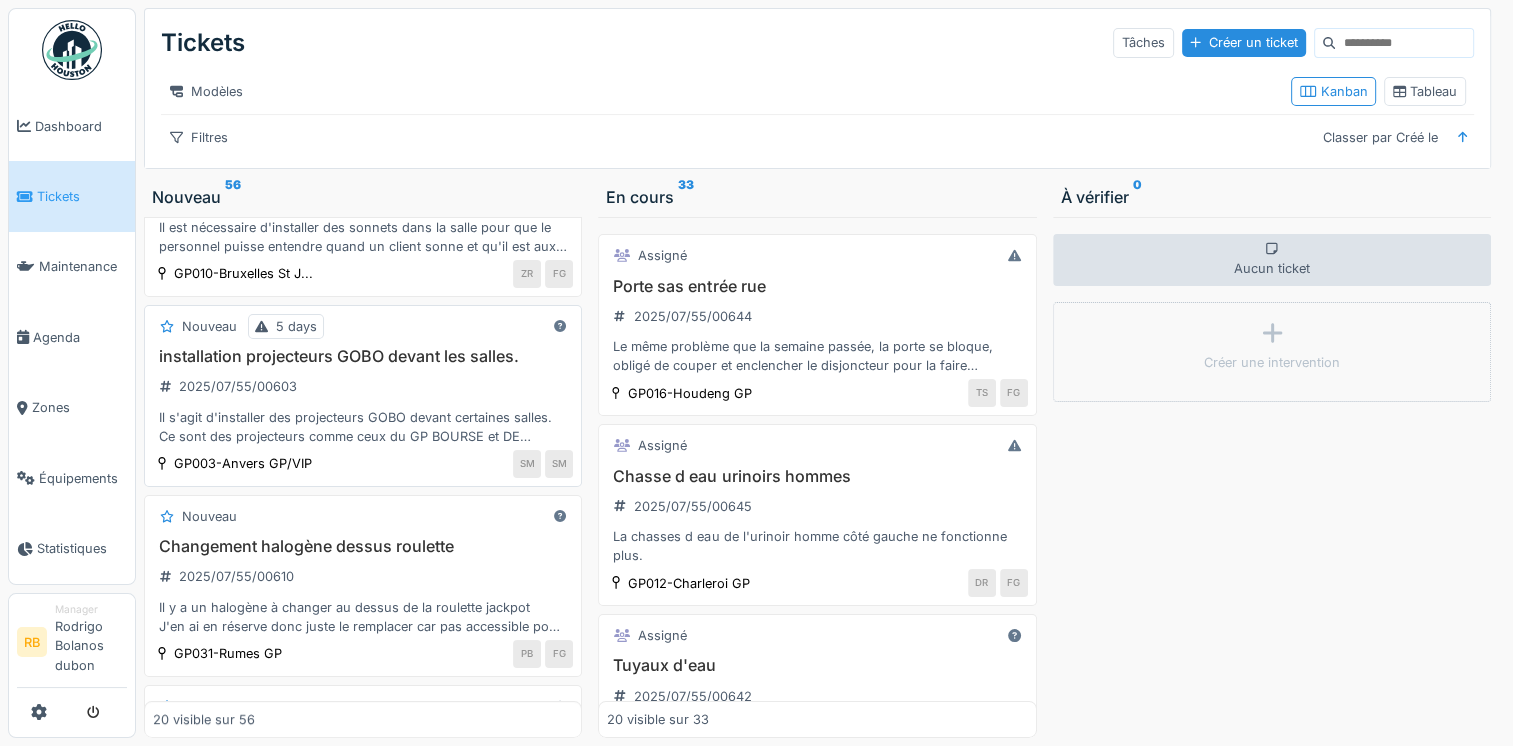click on "installation projecteurs GOBO devant les salles. [DATE]/[DATE]/[DATE]/[NUMBER] Il s'agit d'installer des projecteurs GOBO devant certaines salles. Ce sont des projecteurs comme ceux du GP BOURSE et DE BROUCKERE mais fixes et plus légers. Il ne faut que du 220V. Les projecteurs ne nécessitent pas de contrôleur (https://www.bekafun.com/nl/a/59573565/jb-systems-b05179-jb-systems-rotogobo-outdoor-outdoor-ip65-logoprojector-op-basis-van-een-100w-koud-witte-led).
Il faudrait  les mettre aux endroit suivants:
PROJO FIXES
1	[CITY]	XX
2	Reno	        X
3	[CITY]	        X
4	[CITY]	X
5	[CITY]	X
6	[CITY]	X
7	[CITY]	X
8	[CITY]	        X
9	[CITY]	                X
9" at bounding box center (363, 396) 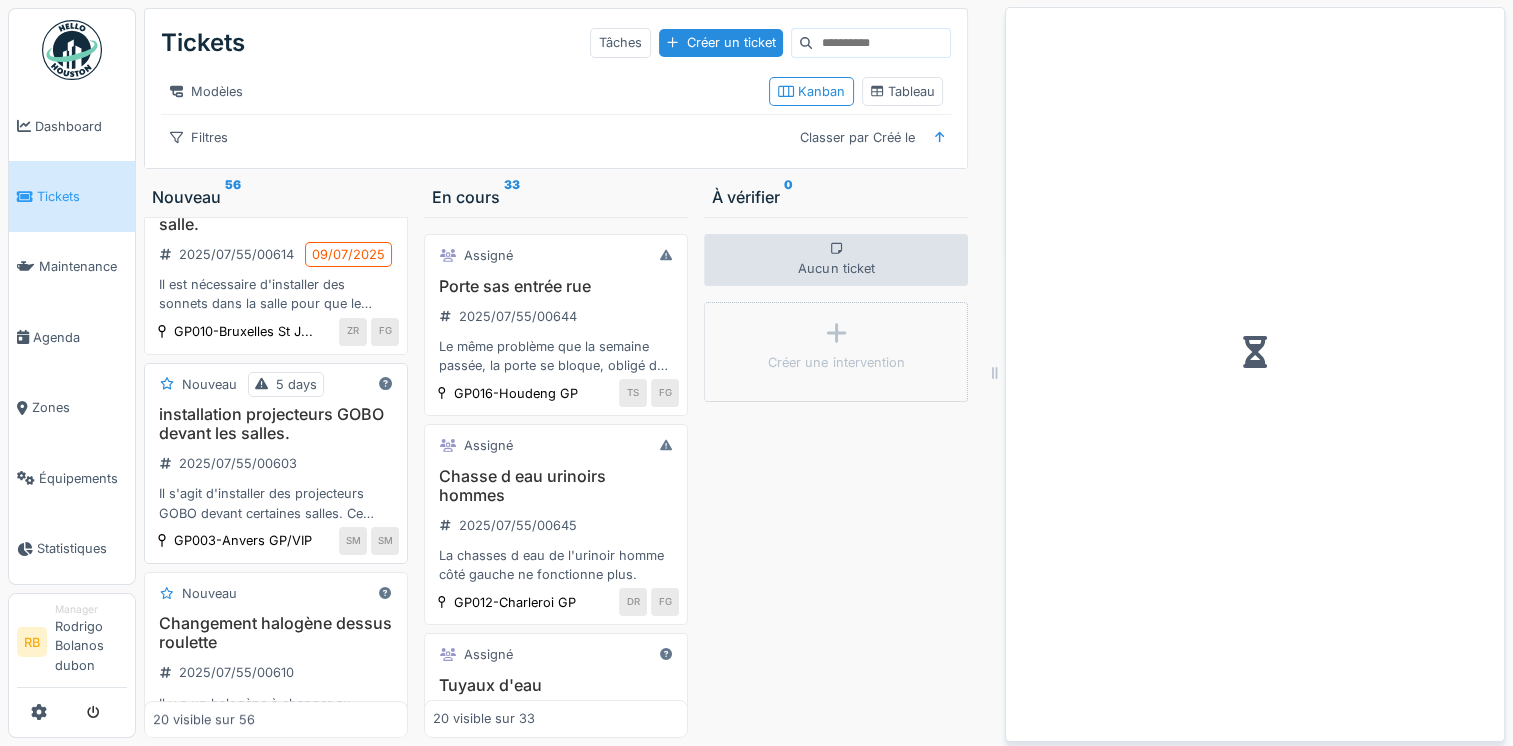 scroll, scrollTop: 988, scrollLeft: 0, axis: vertical 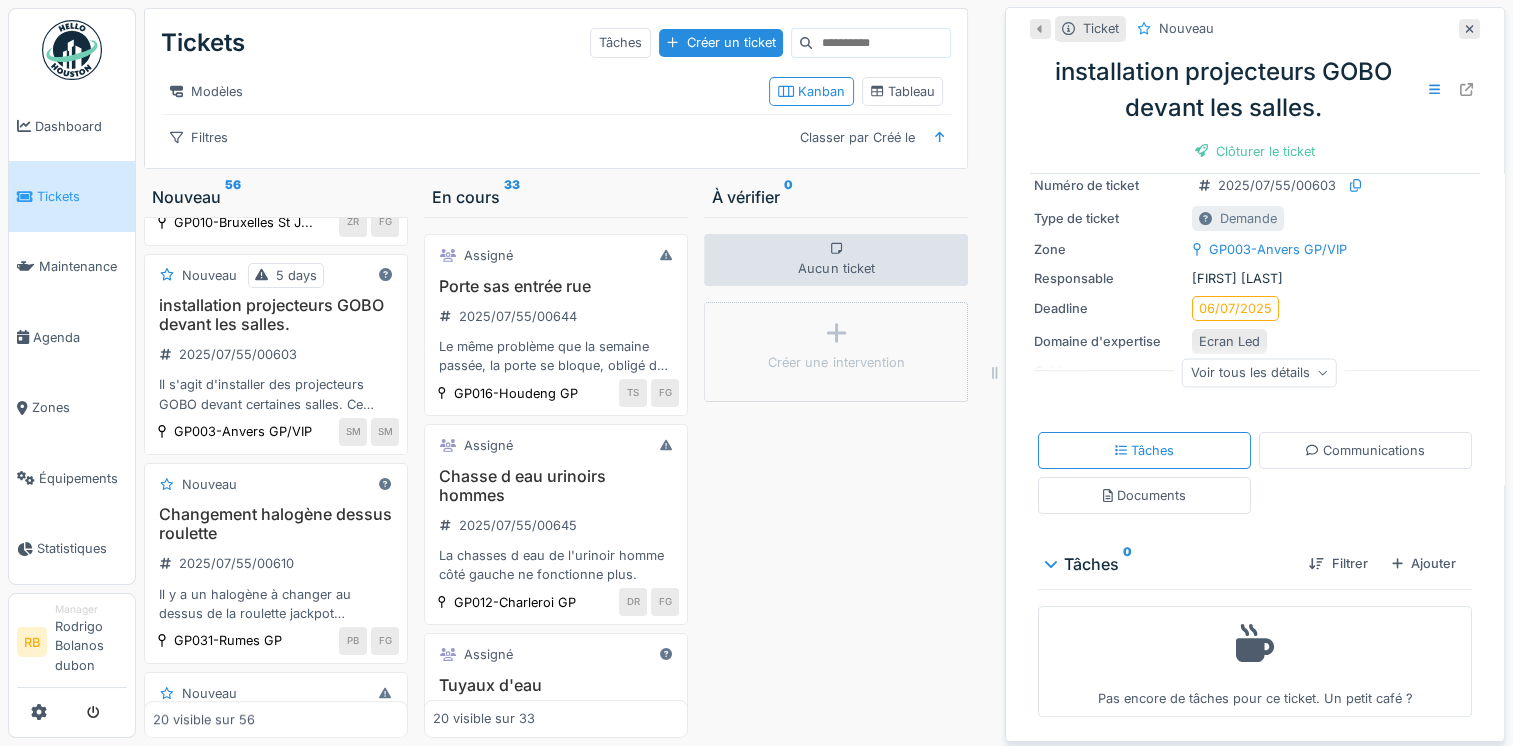 click at bounding box center (881, 43) 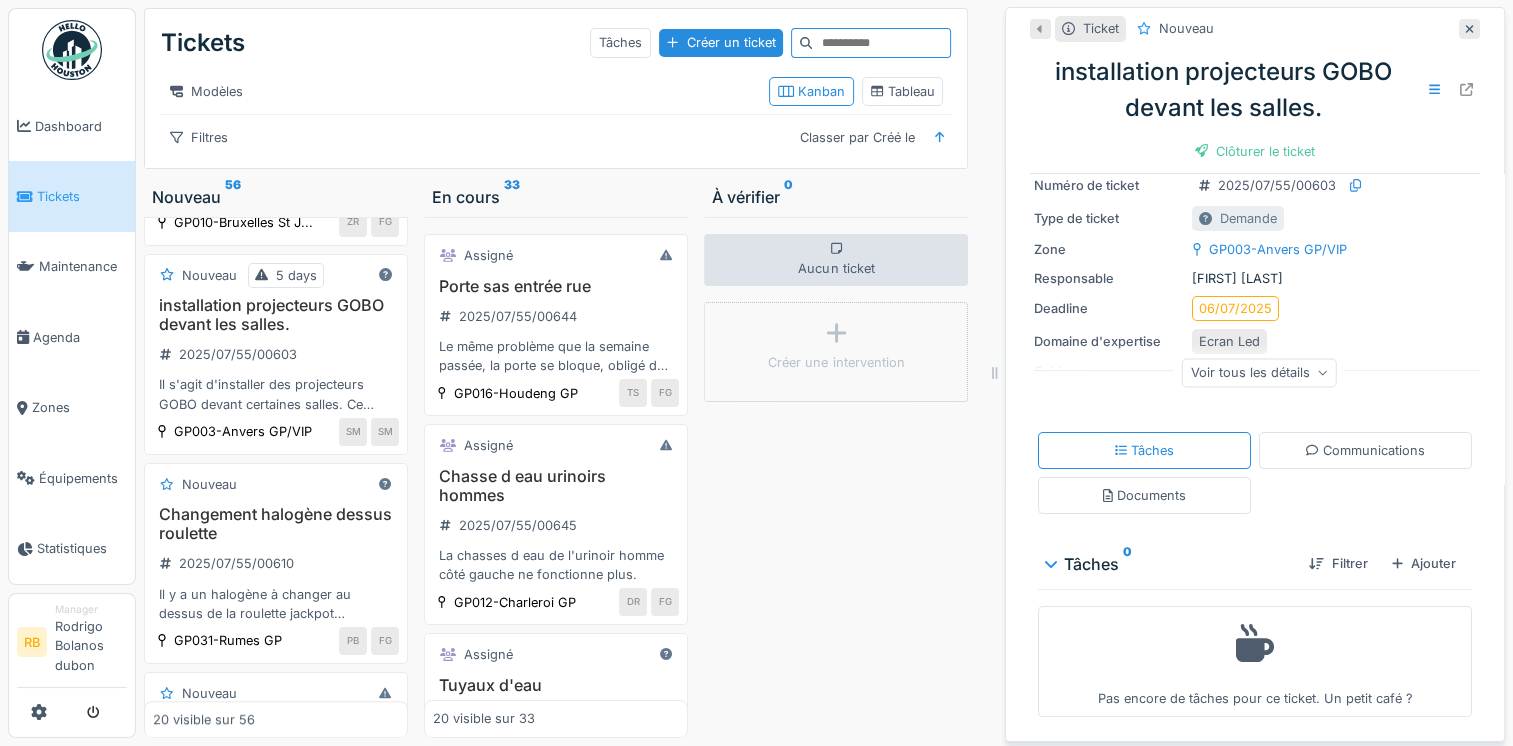 paste on "**********" 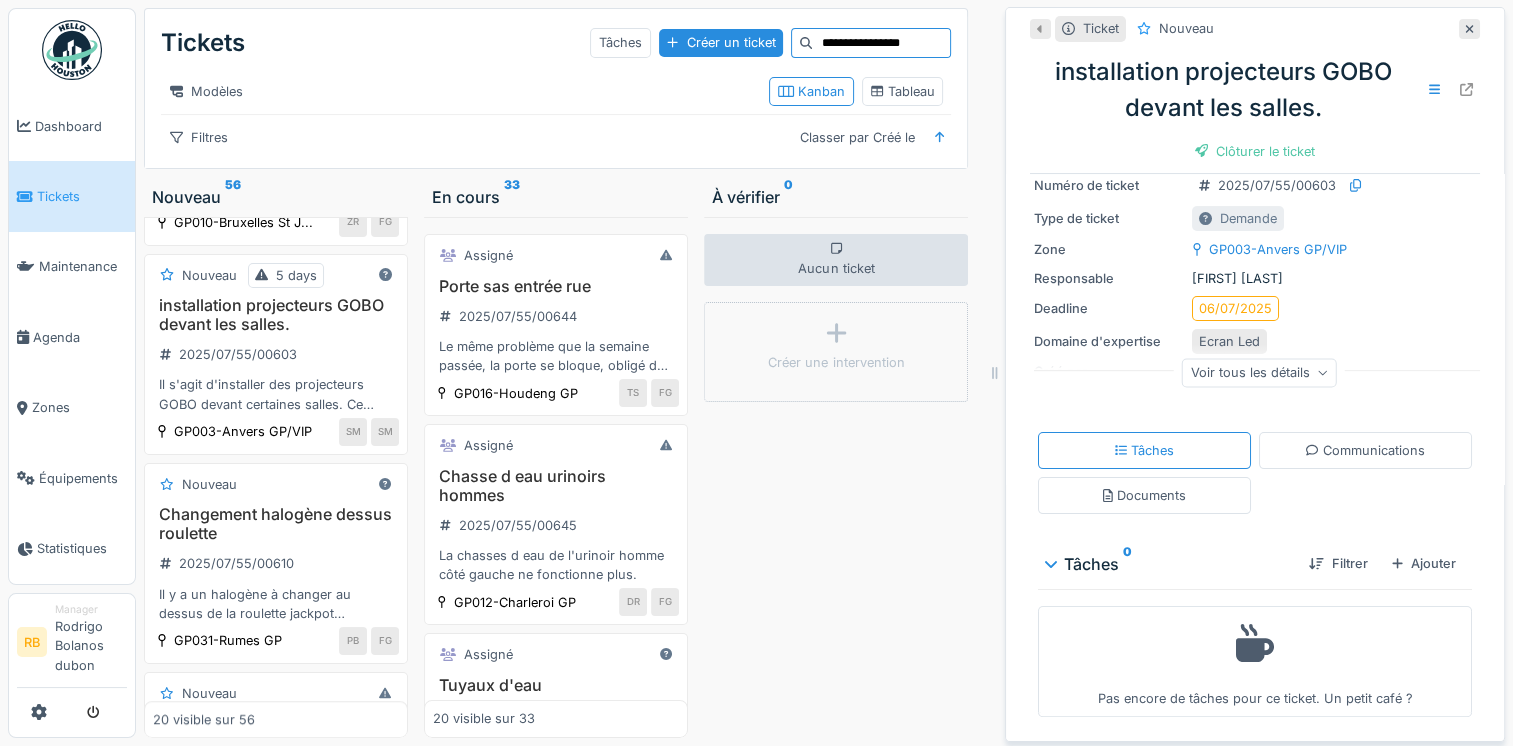 type on "**********" 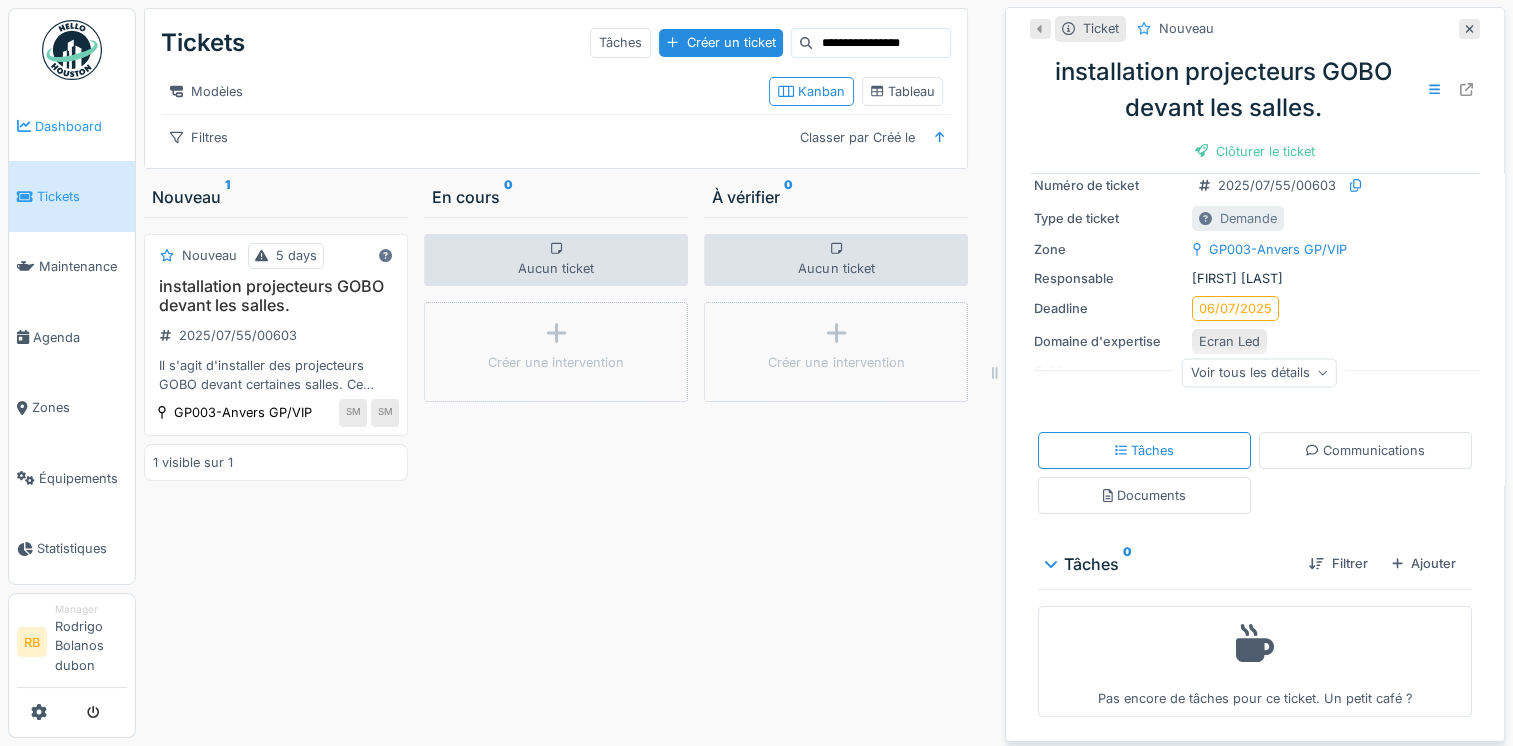 click on "Dashboard" at bounding box center (72, 126) 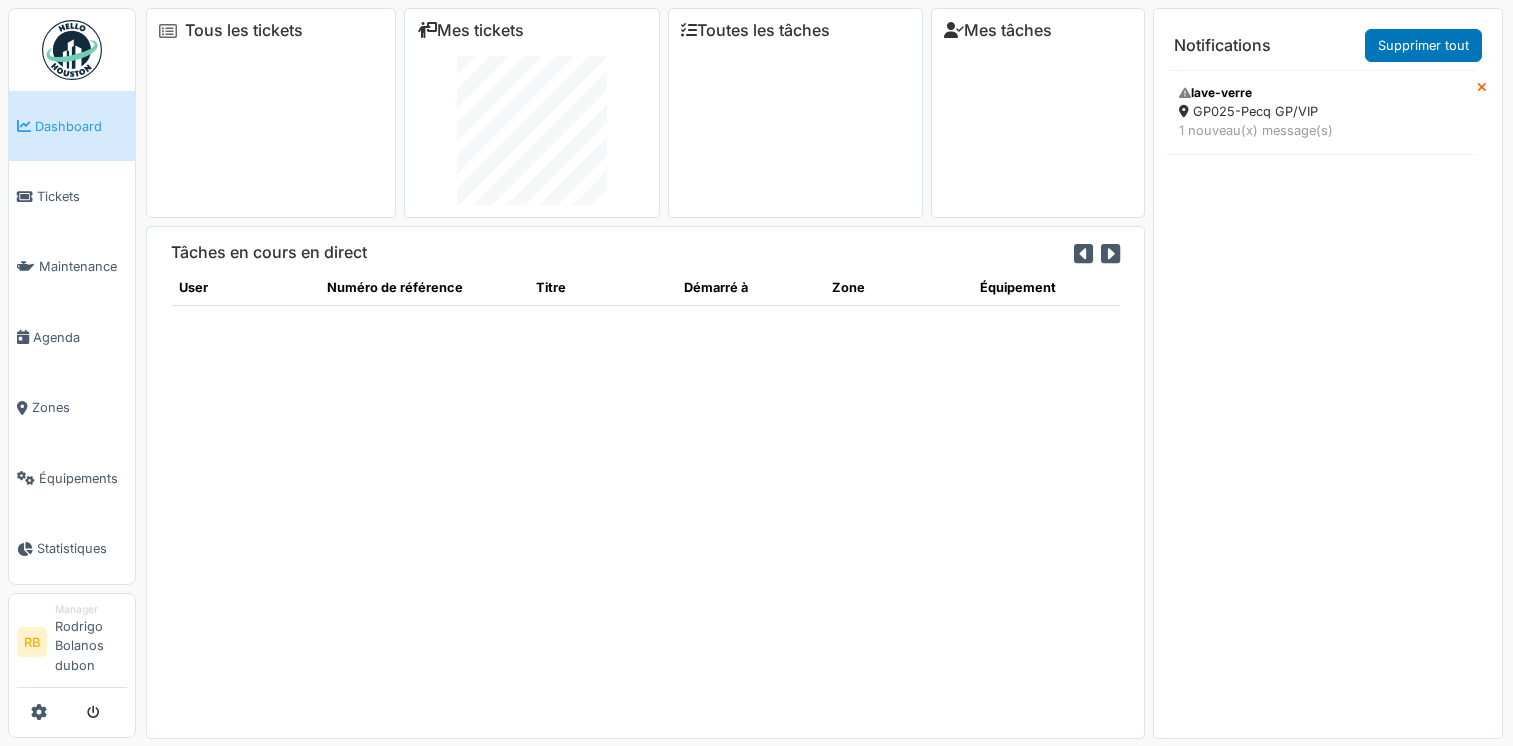 scroll, scrollTop: 0, scrollLeft: 0, axis: both 